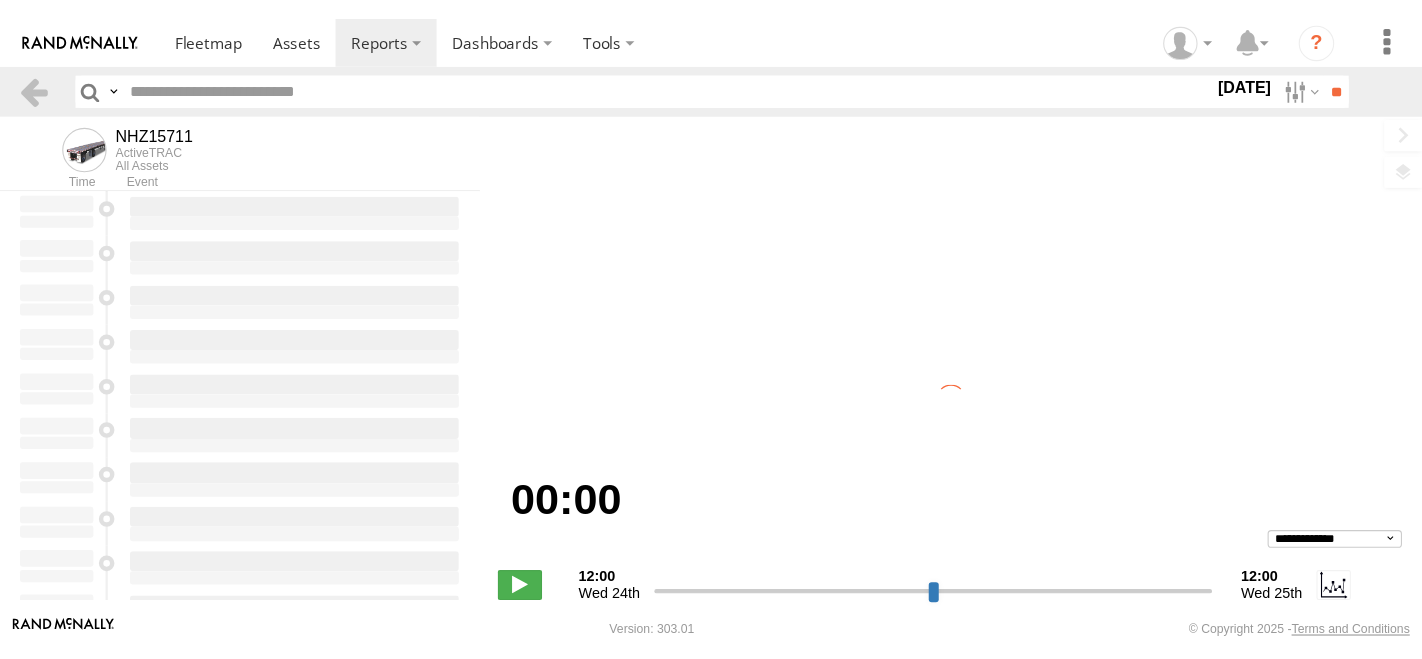 scroll, scrollTop: 0, scrollLeft: 0, axis: both 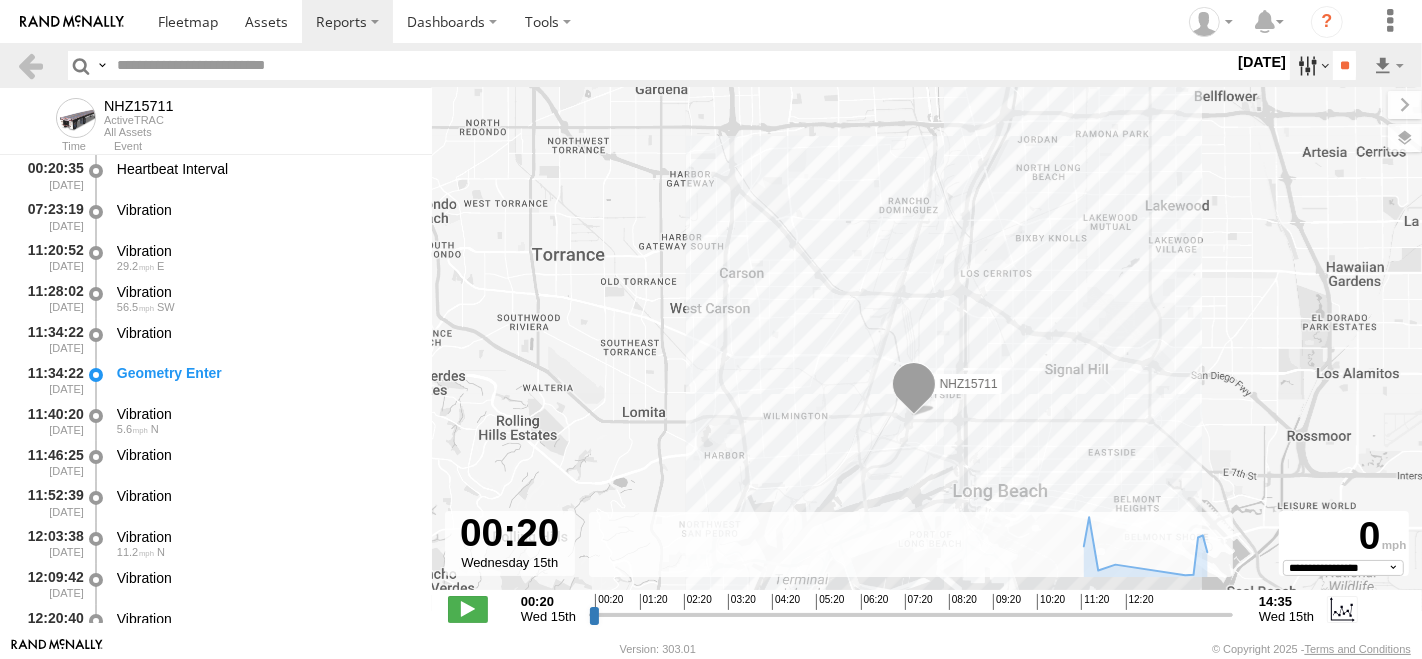 click at bounding box center (1311, 65) 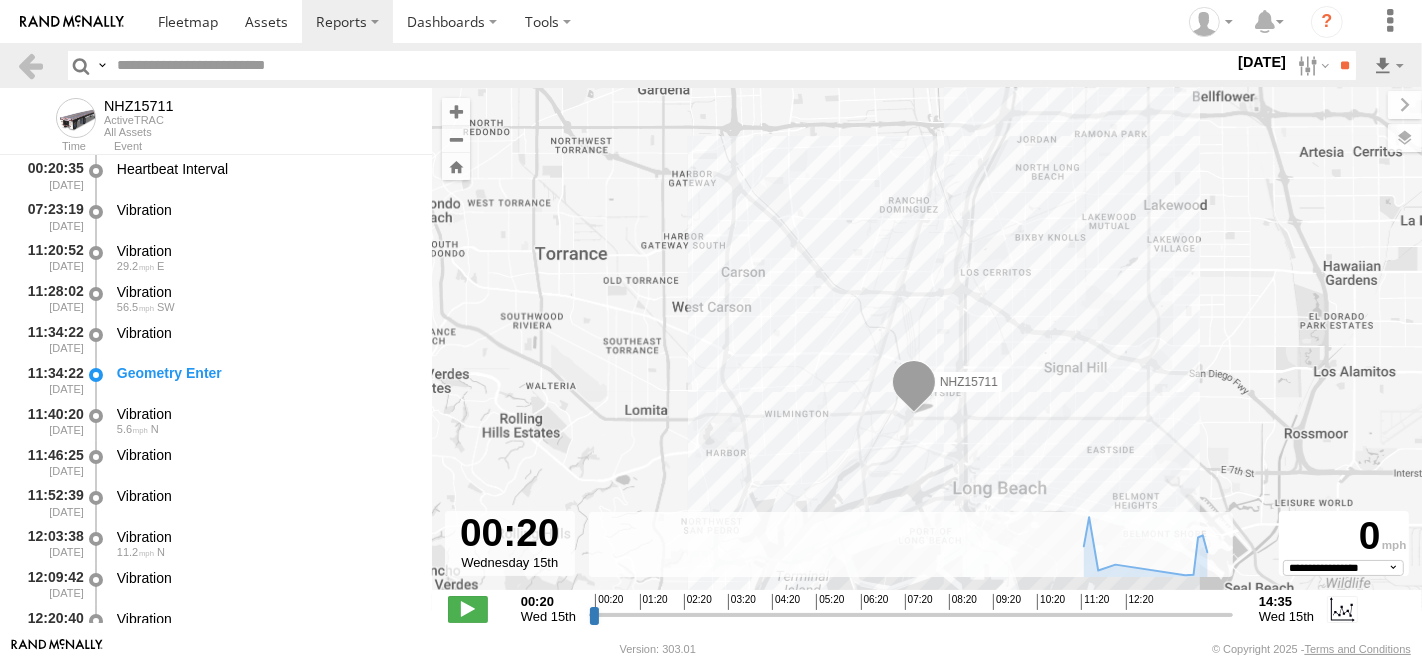 click at bounding box center (0, 0) 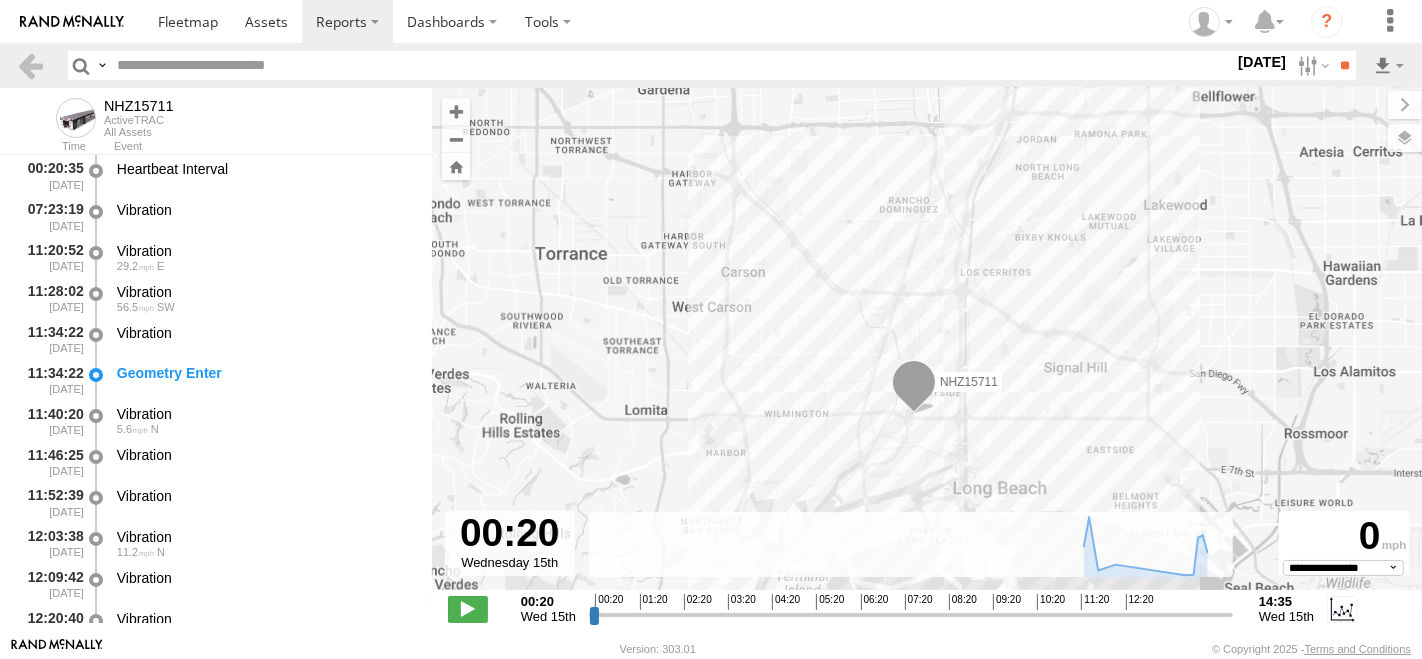 click at bounding box center (0, 0) 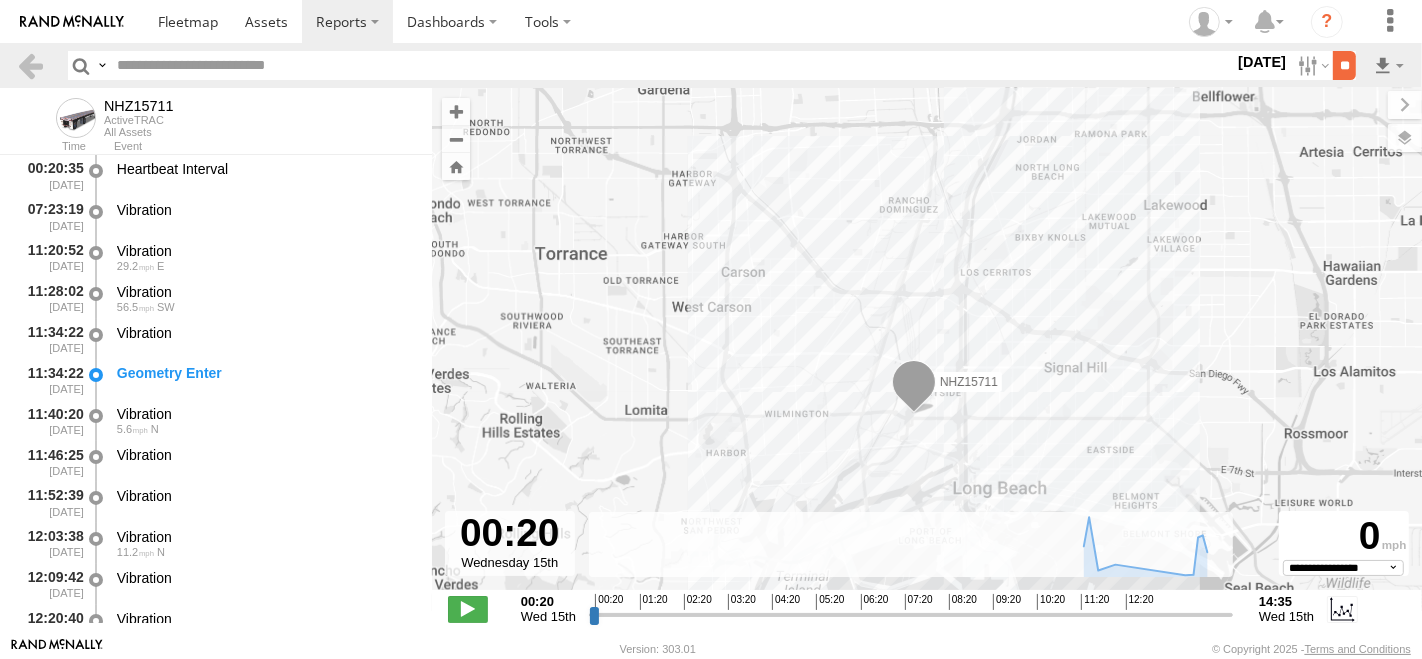 click on "**" at bounding box center [1344, 65] 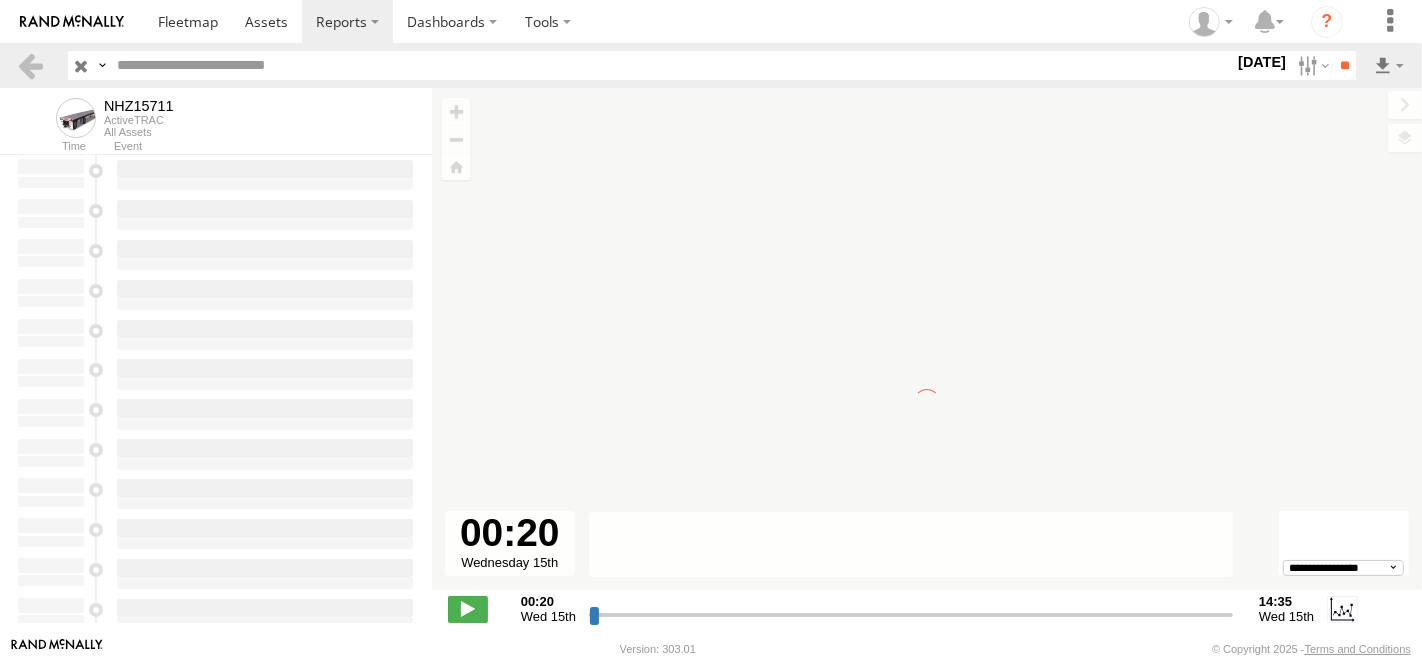 type on "**********" 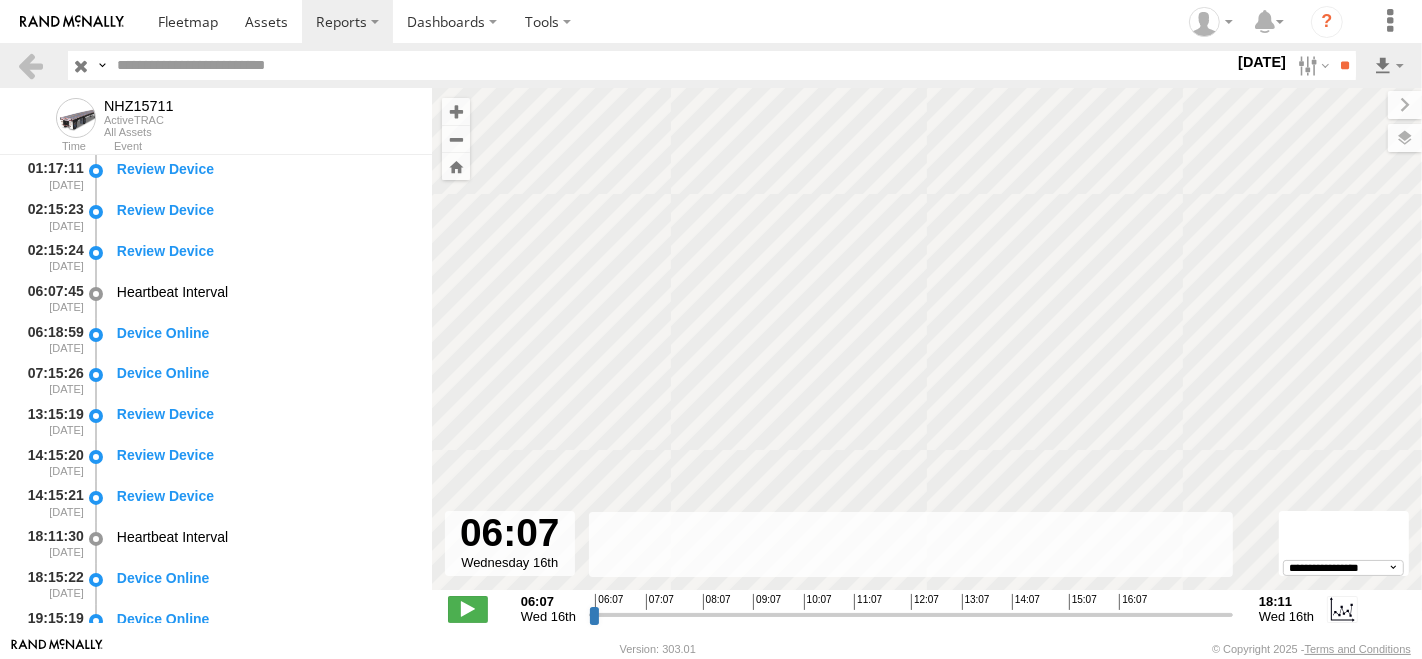 click at bounding box center [671, 65] 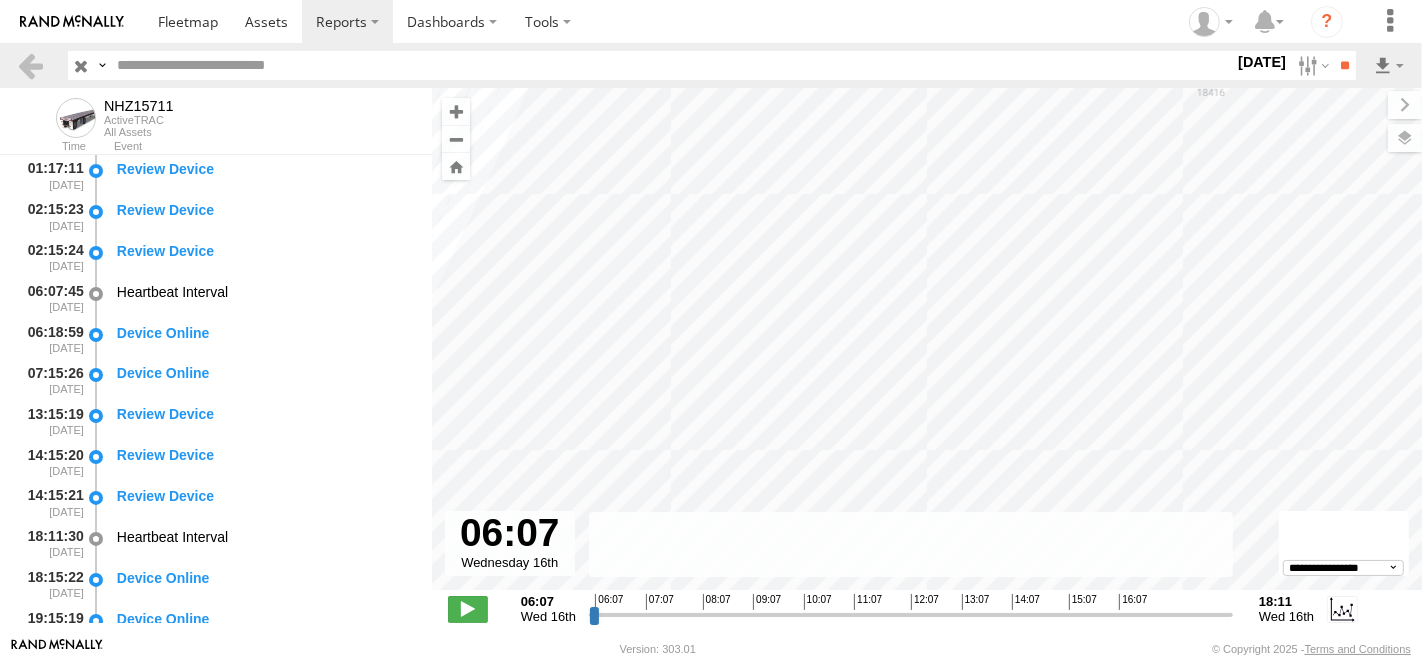 paste on "********" 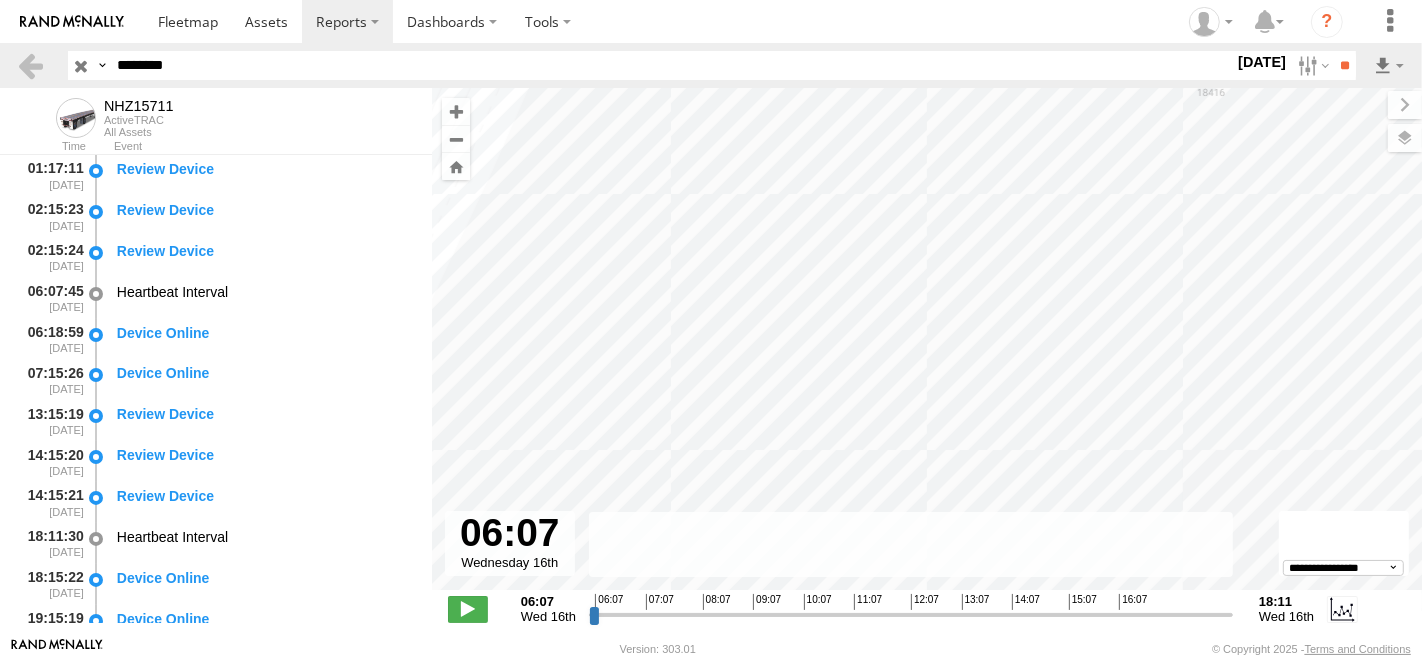 type on "********" 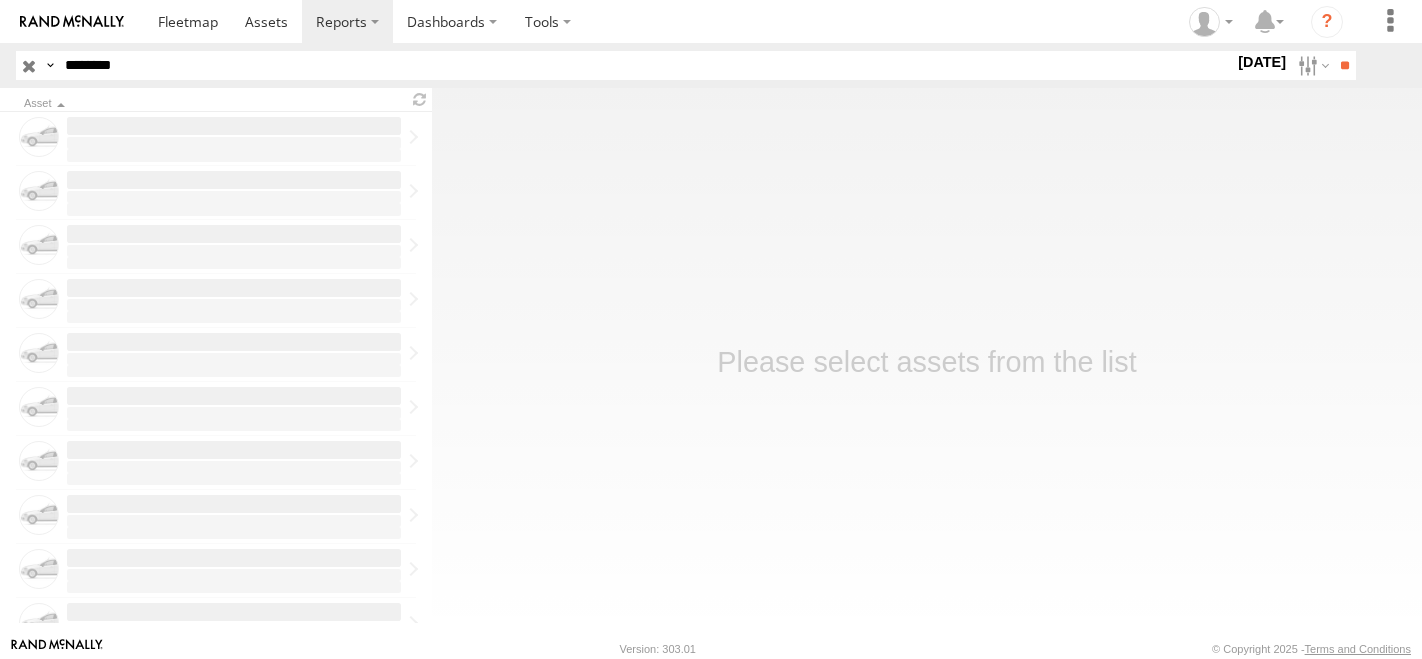 scroll, scrollTop: 0, scrollLeft: 0, axis: both 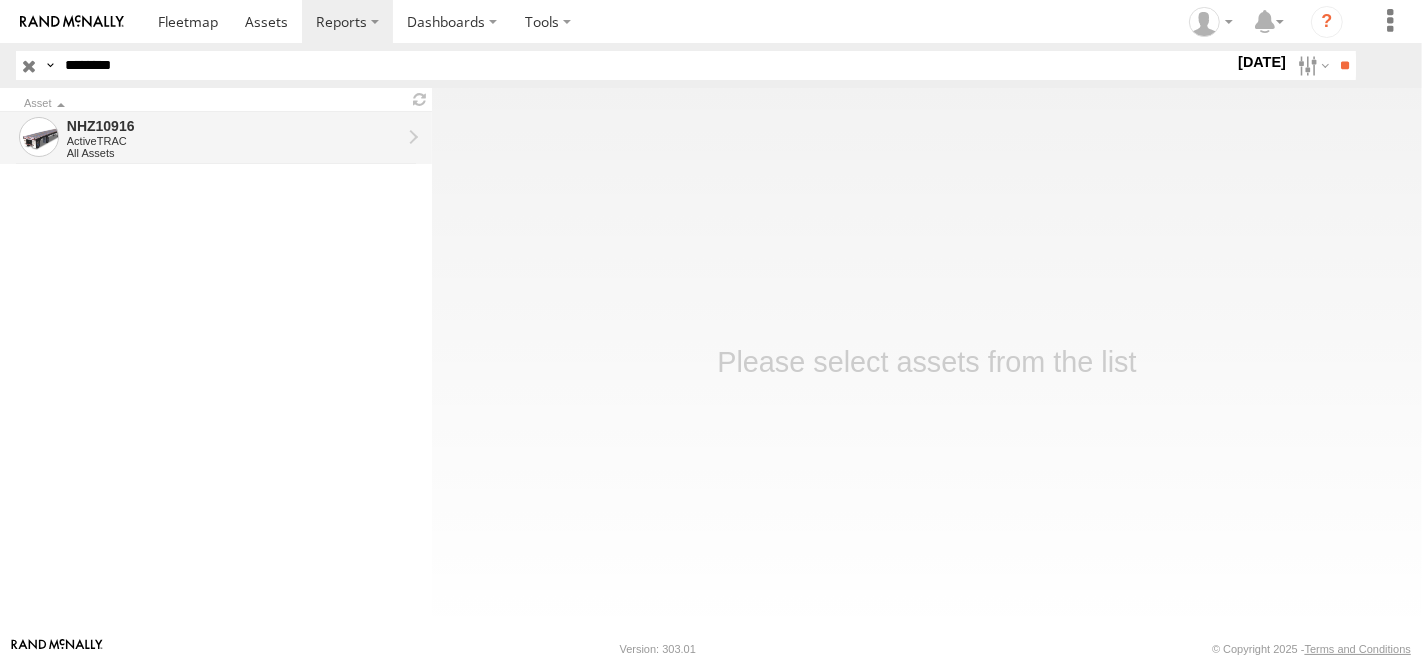 click on "All Assets" at bounding box center (234, 153) 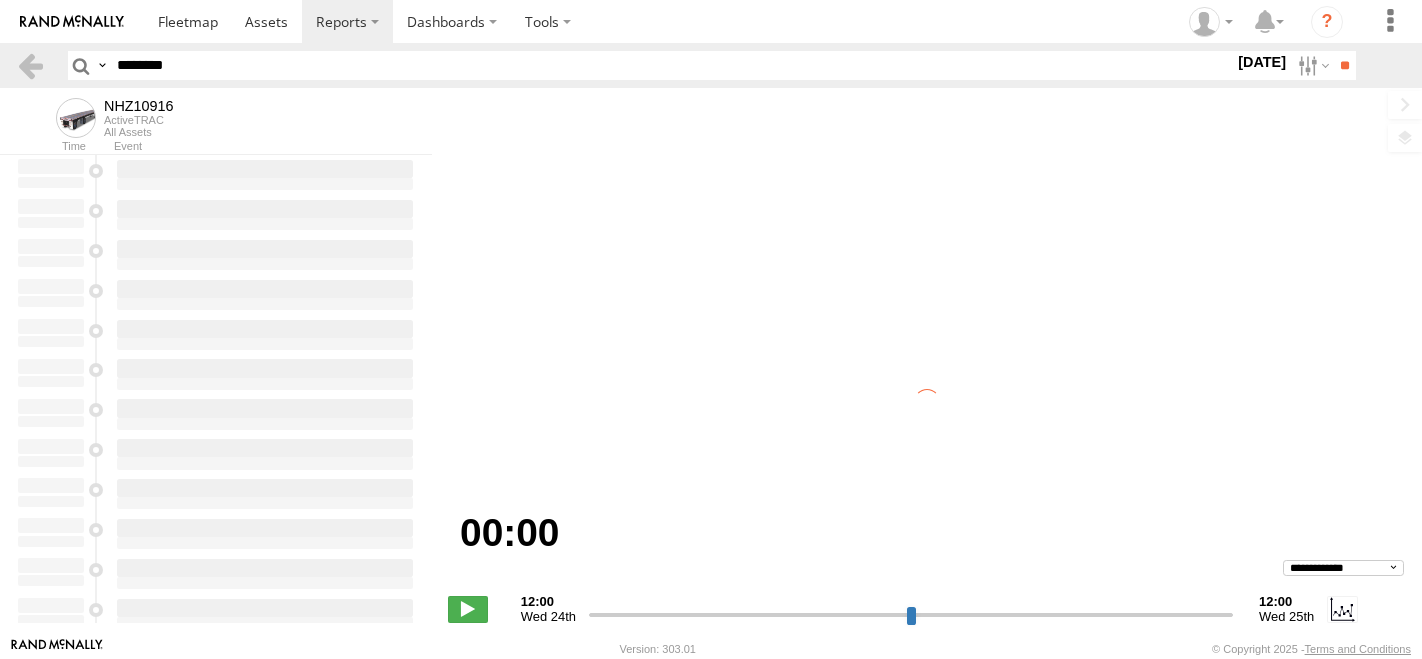 scroll, scrollTop: 0, scrollLeft: 0, axis: both 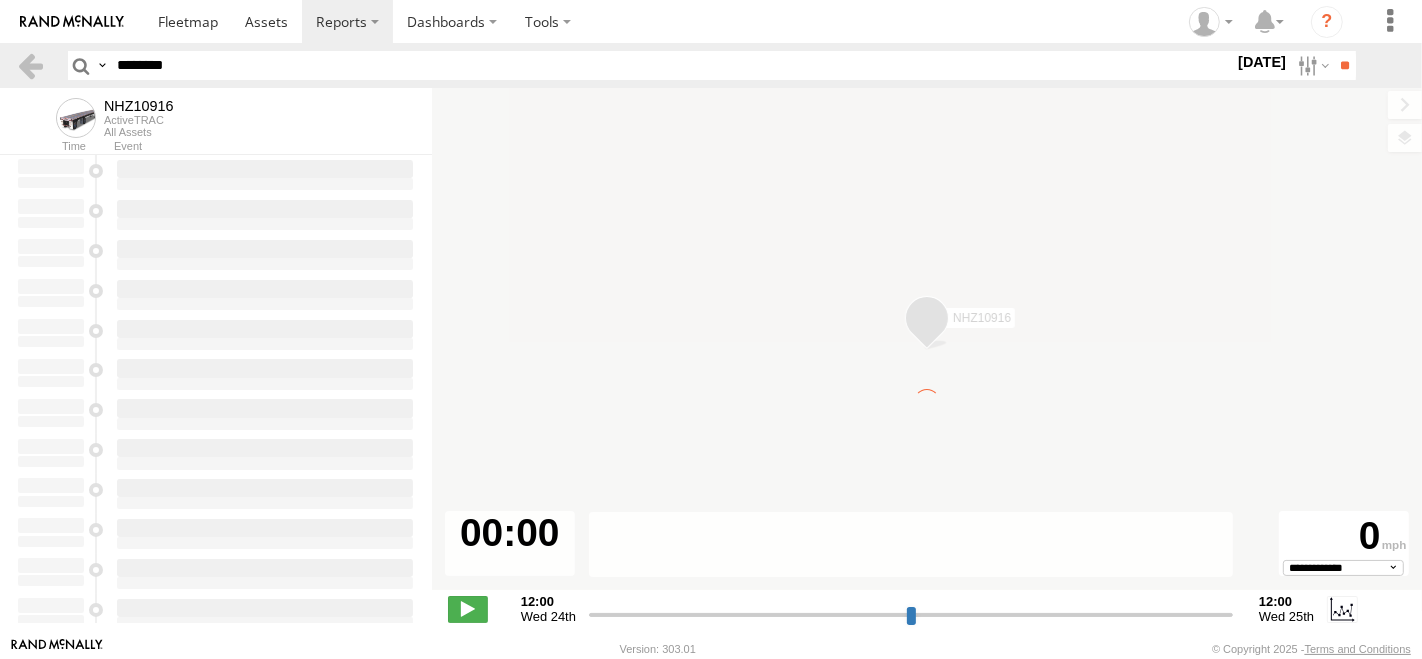 type on "**********" 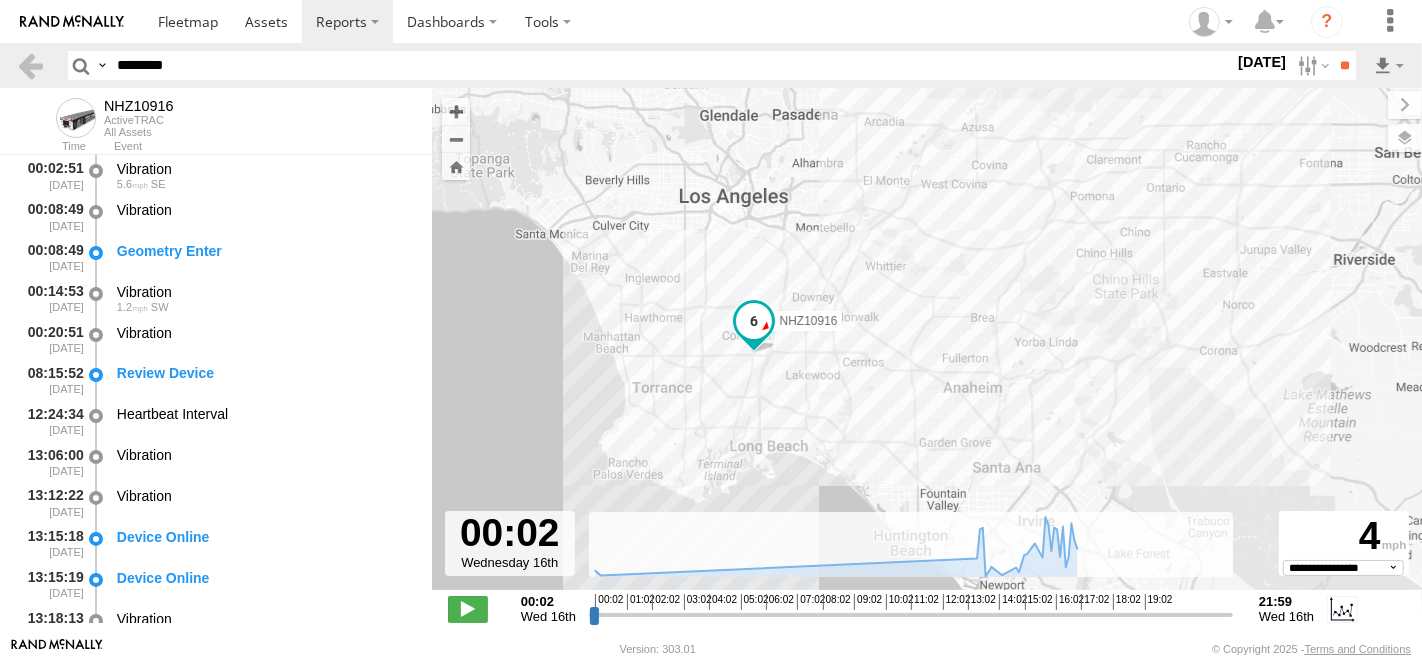 scroll, scrollTop: 444, scrollLeft: 0, axis: vertical 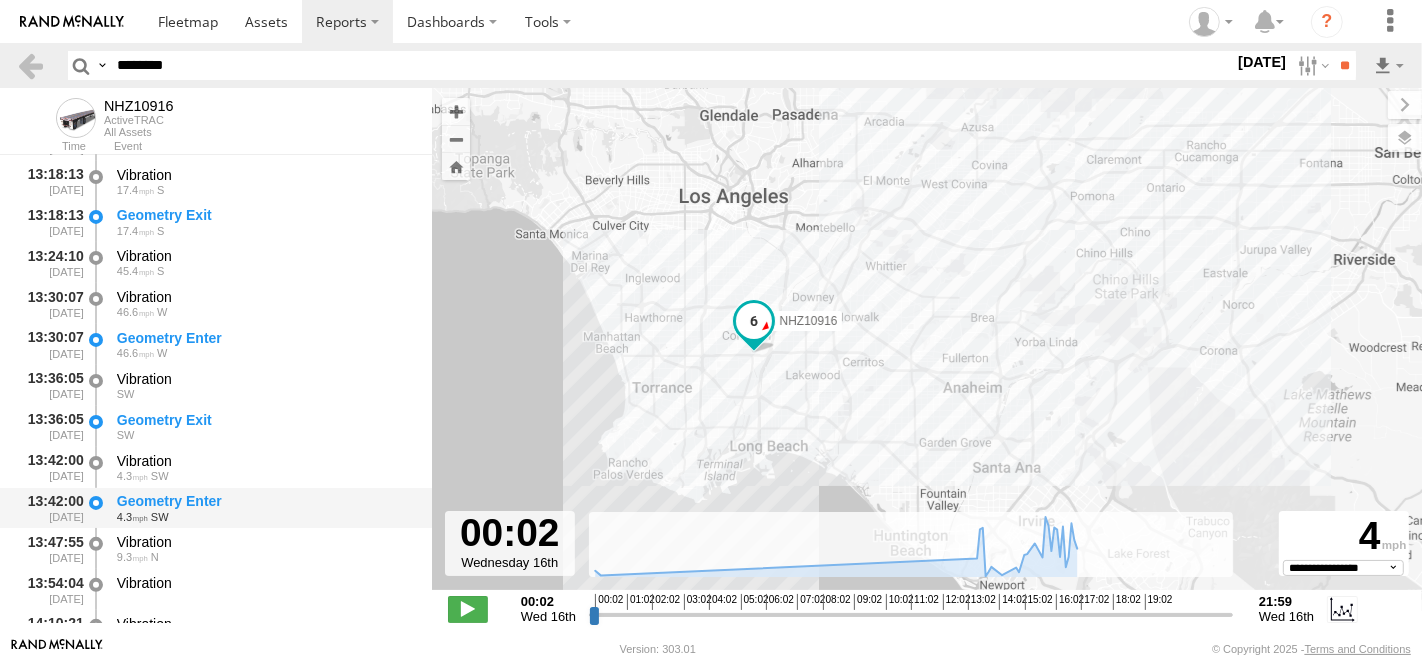 click on "Geometry Enter" at bounding box center (265, 501) 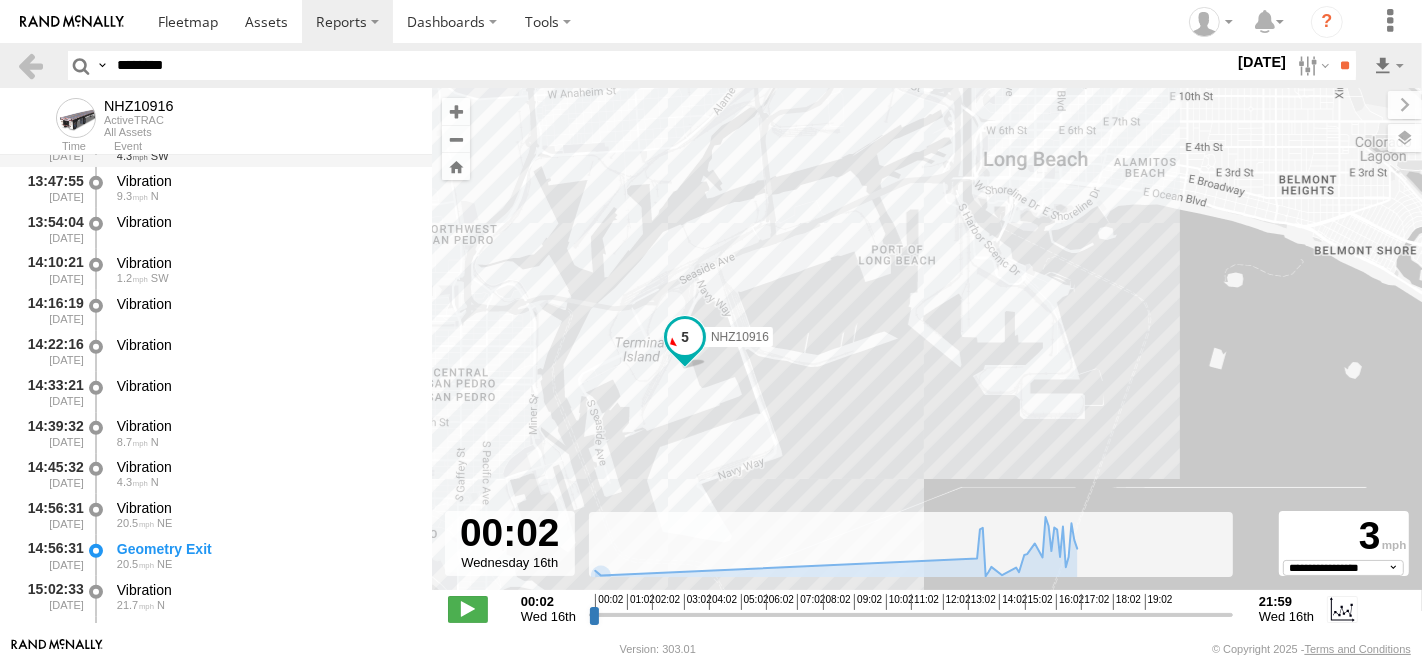 scroll, scrollTop: 888, scrollLeft: 0, axis: vertical 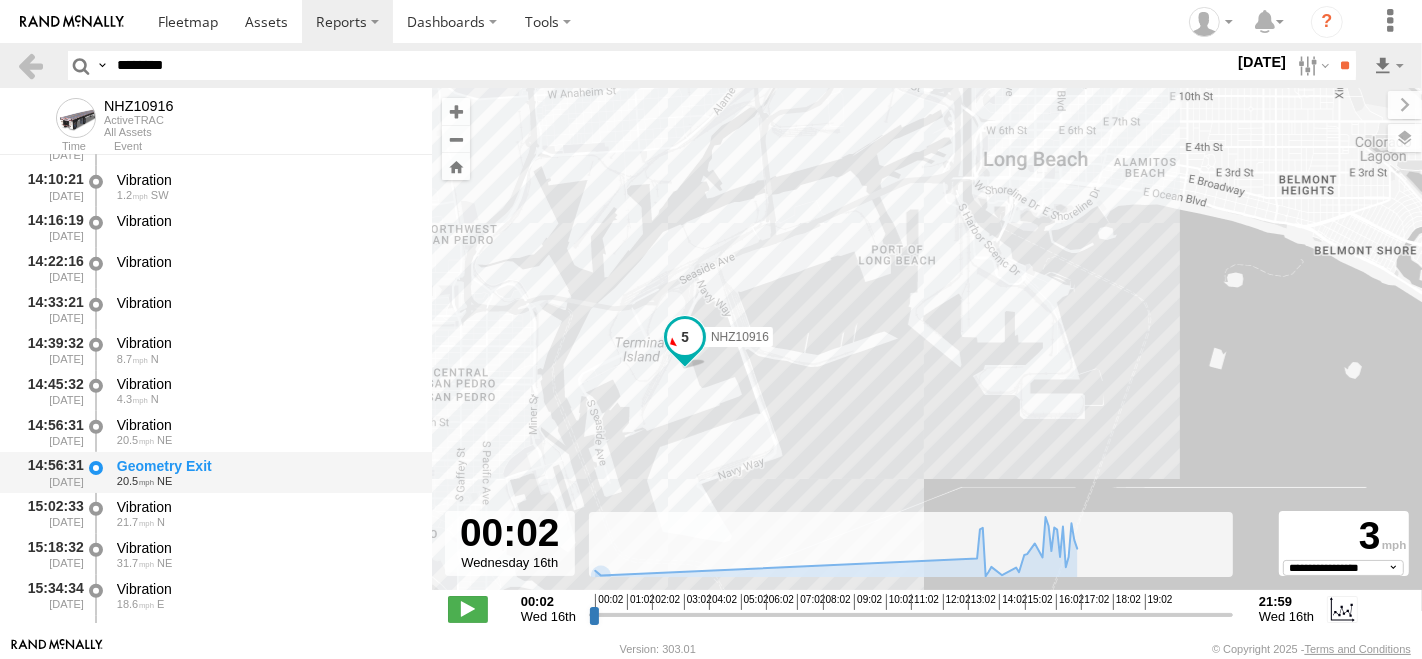 click on "Geometry Exit" at bounding box center (265, 466) 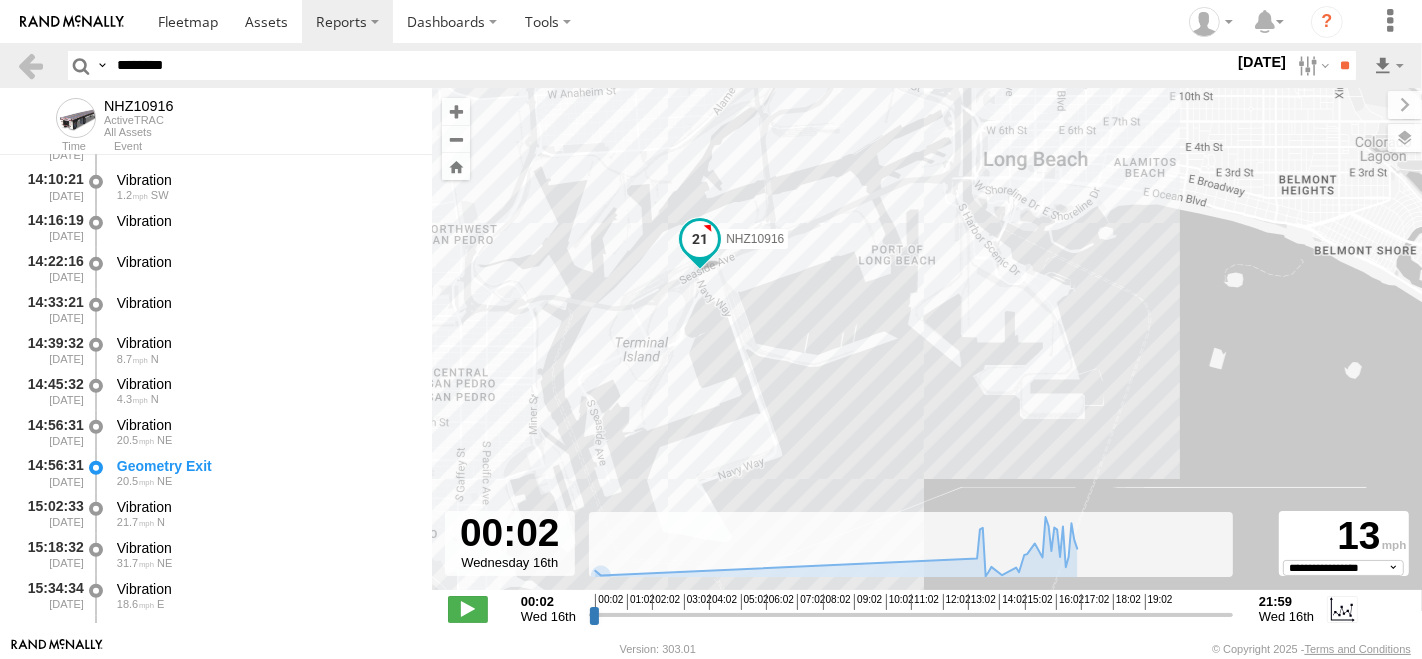 click on "********" at bounding box center (671, 65) 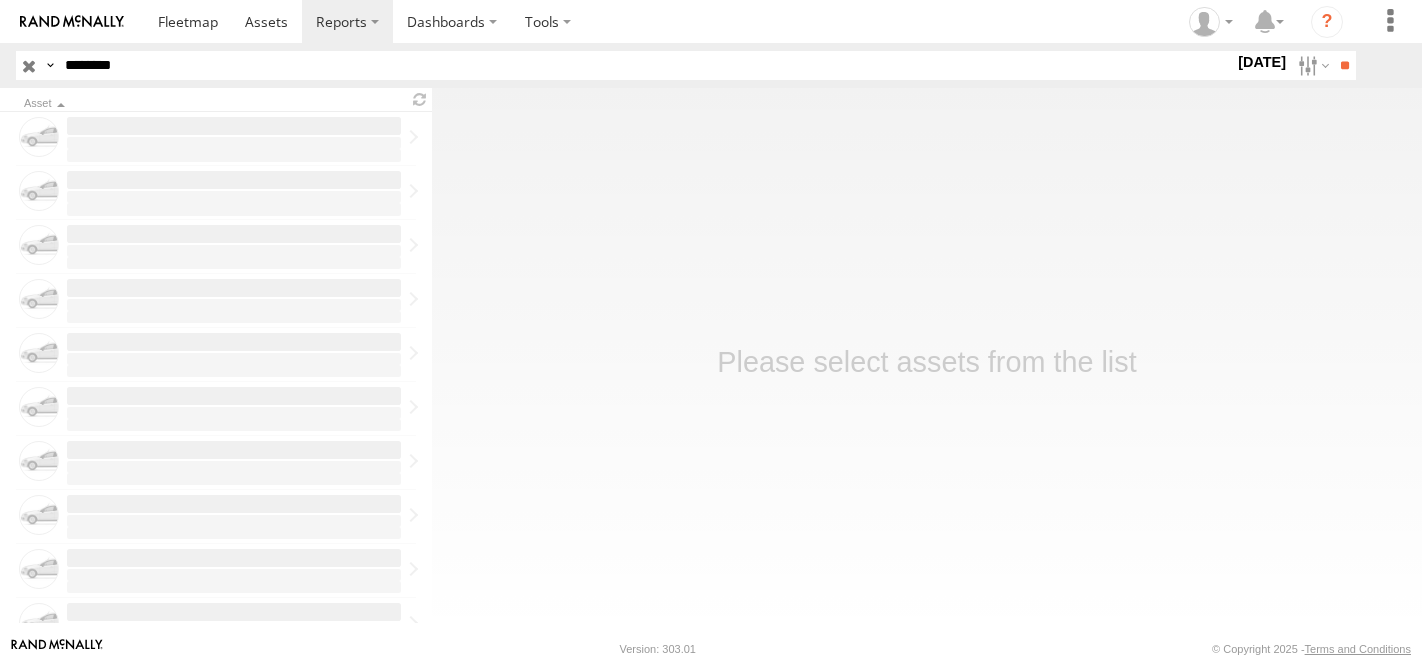 scroll, scrollTop: 0, scrollLeft: 0, axis: both 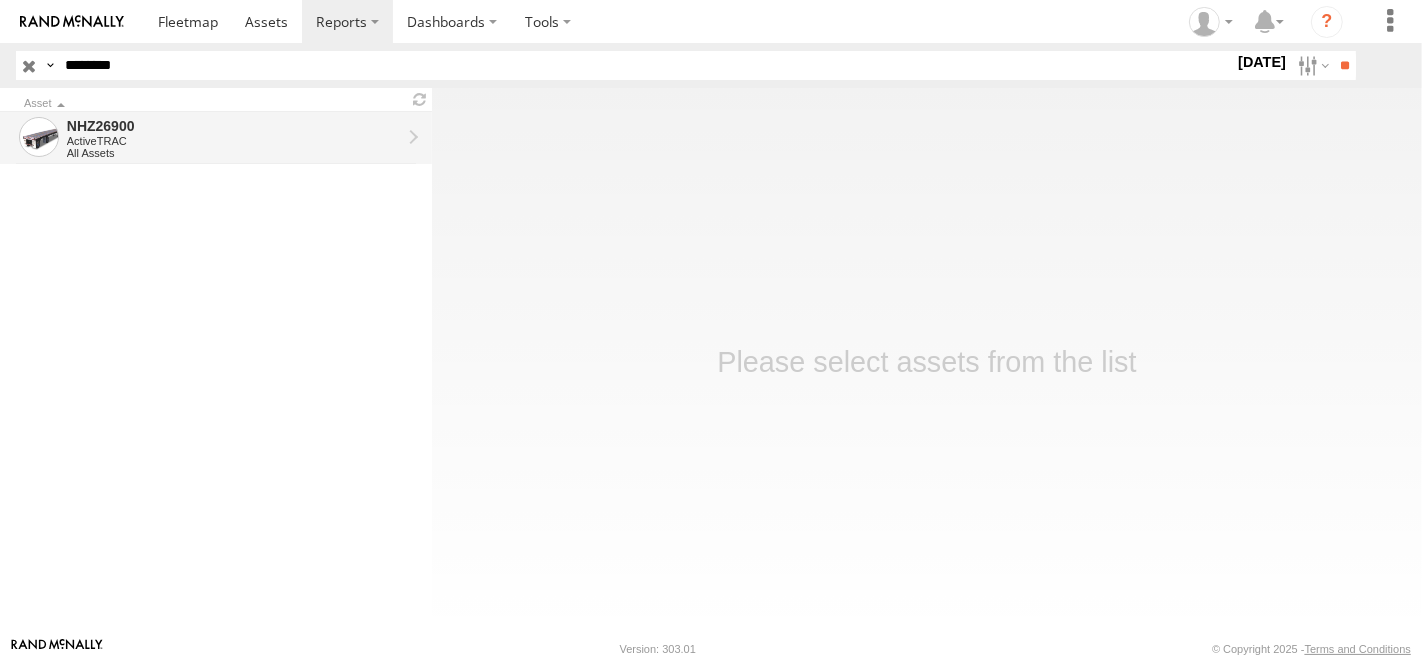 click on "ActiveTRAC" at bounding box center [234, 141] 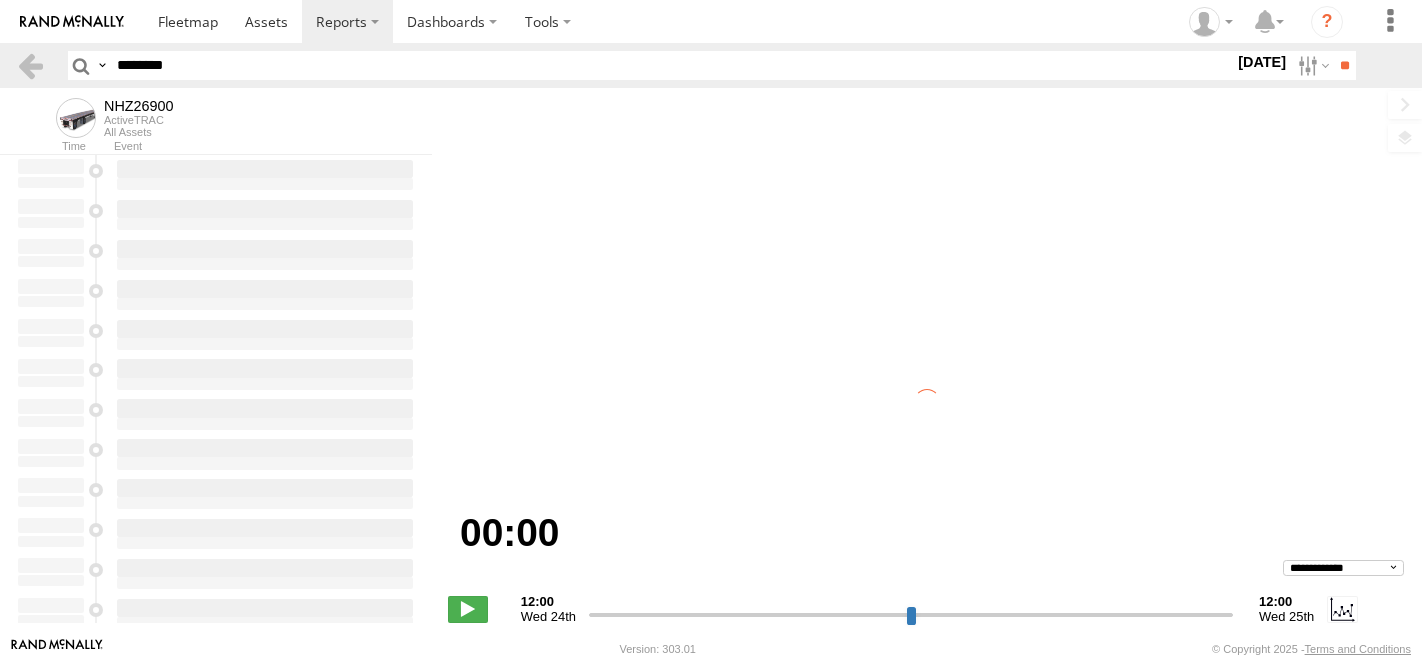 scroll, scrollTop: 0, scrollLeft: 0, axis: both 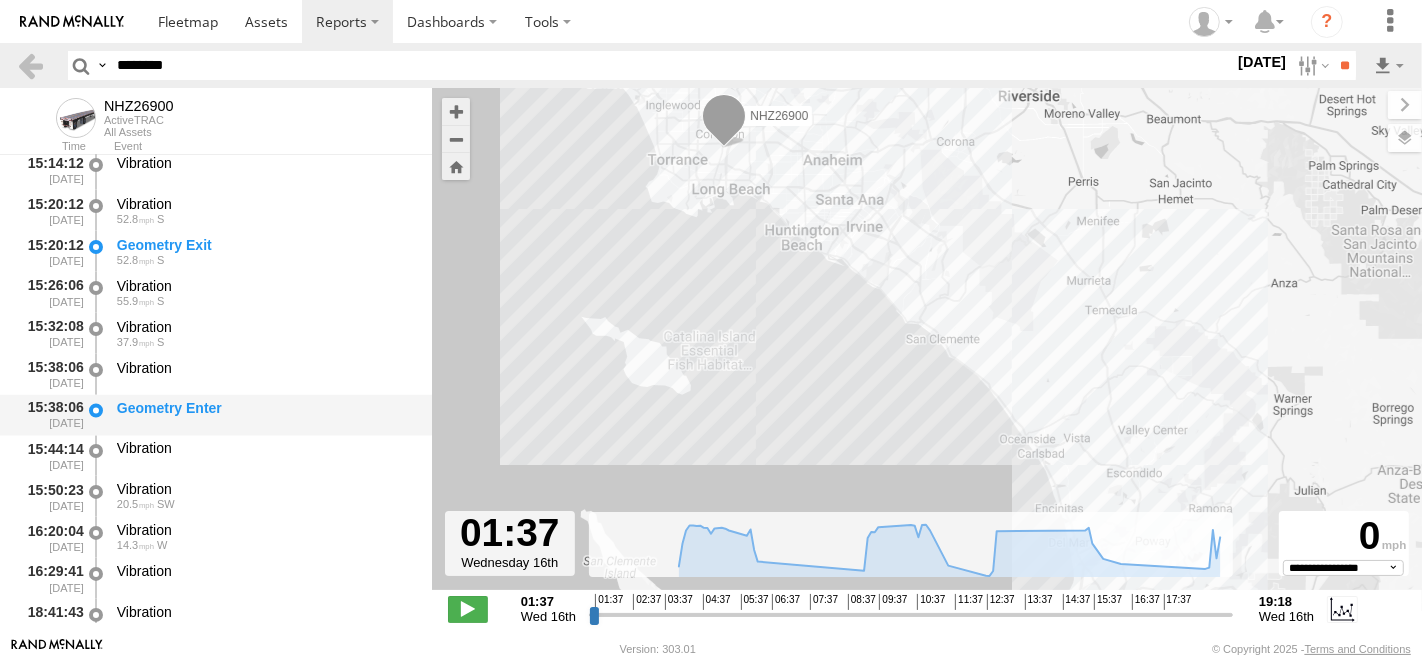 click on "Geometry Enter" at bounding box center (265, 409) 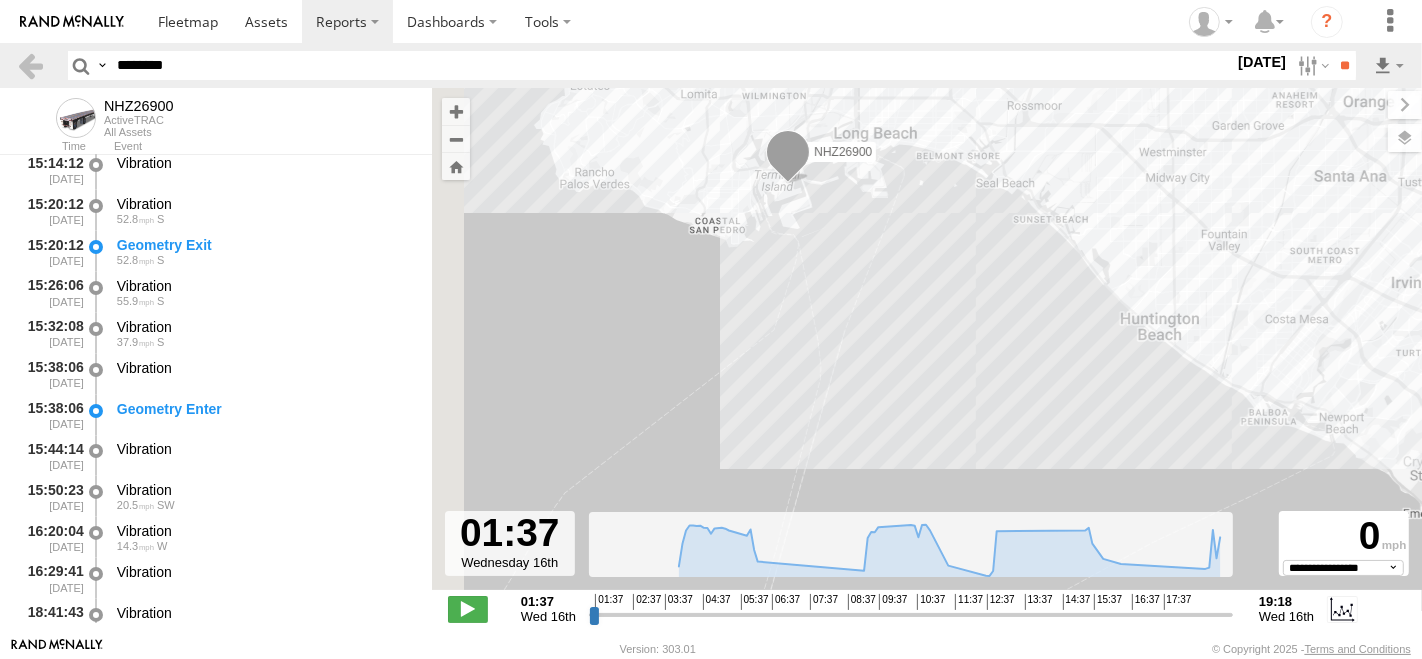 drag, startPoint x: 762, startPoint y: 141, endPoint x: 877, endPoint y: 428, distance: 309.1828 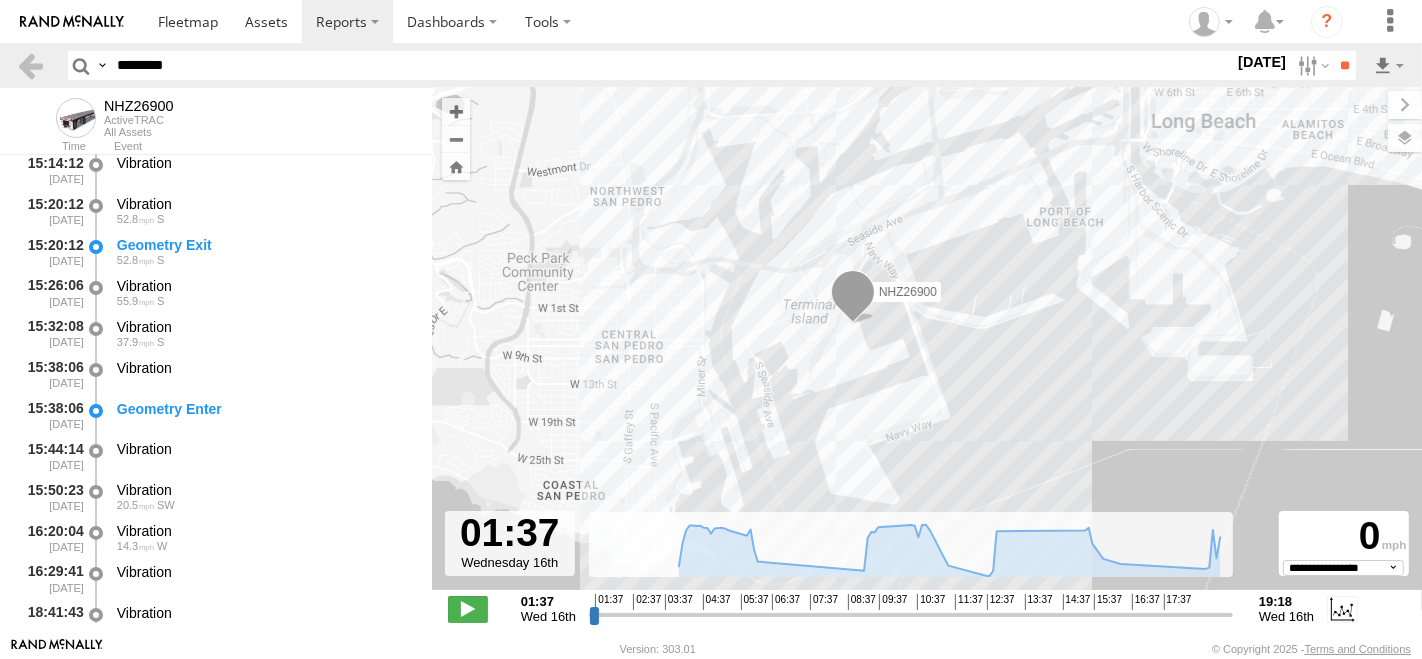 drag, startPoint x: 997, startPoint y: 427, endPoint x: 990, endPoint y: 295, distance: 132.18547 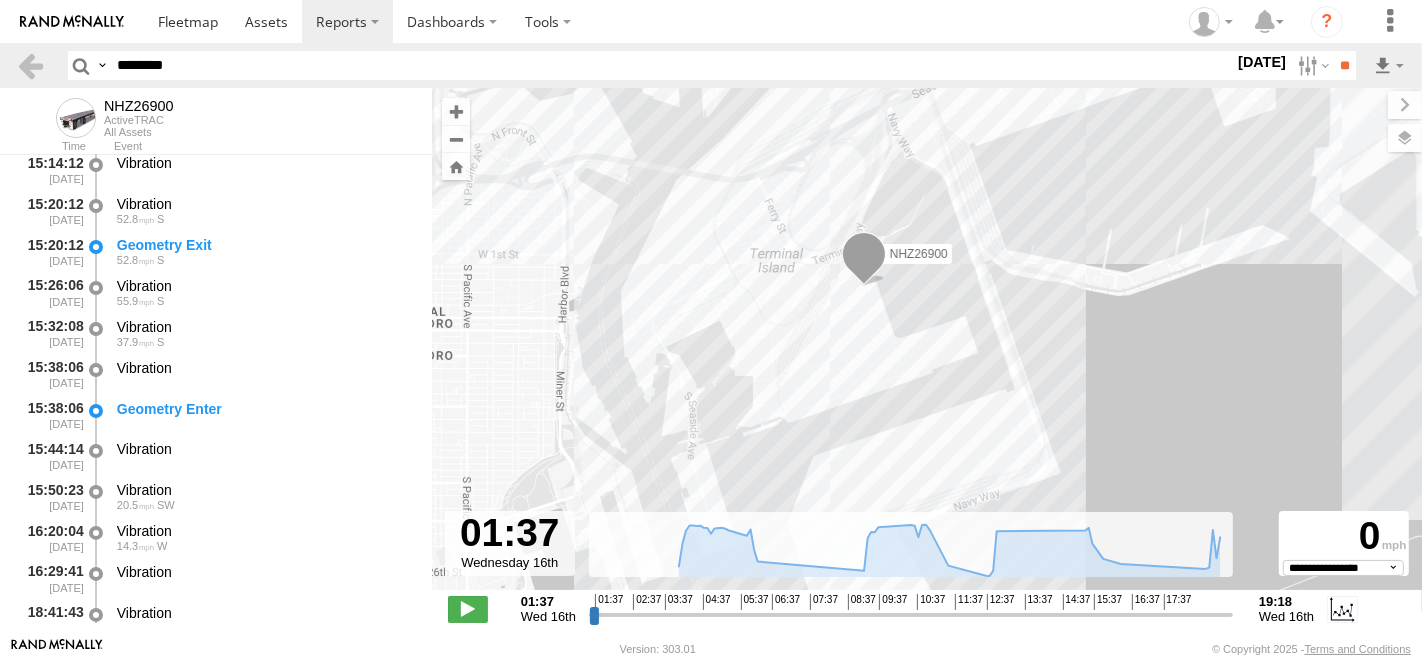 drag, startPoint x: 1066, startPoint y: 379, endPoint x: 1064, endPoint y: 312, distance: 67.02985 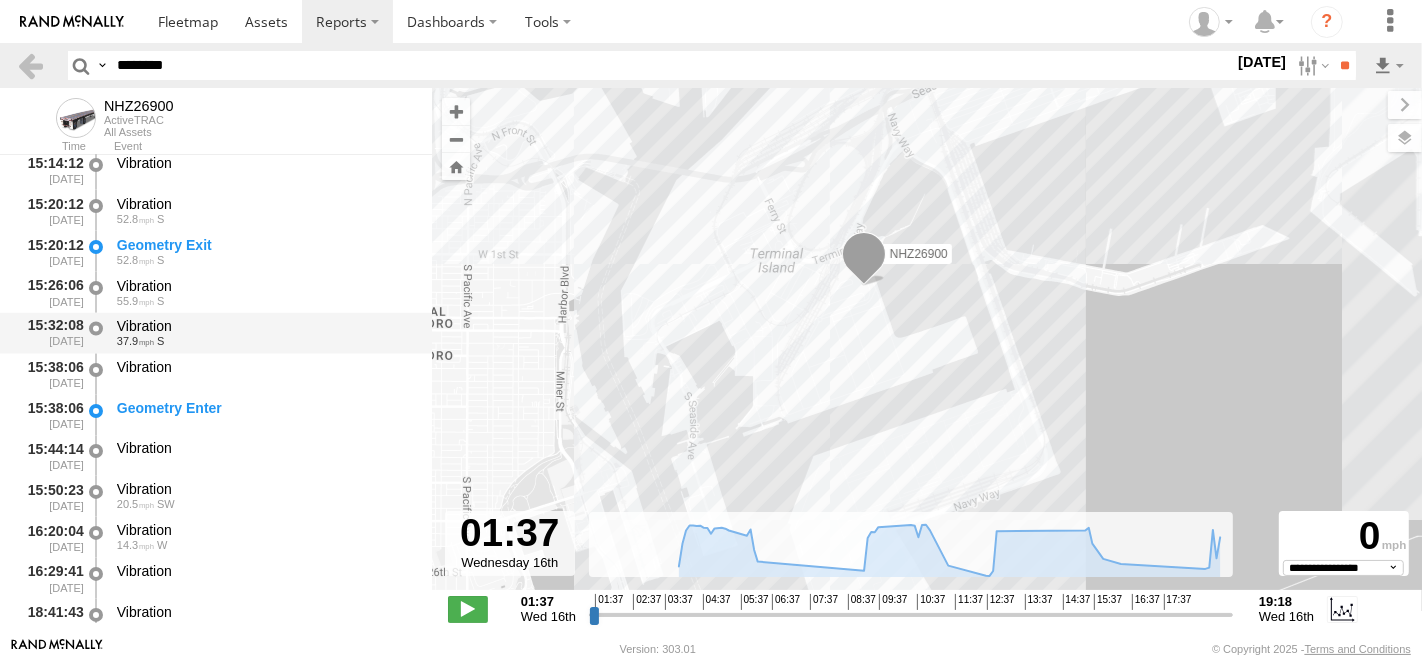 click on "Vibration" at bounding box center (265, 327) 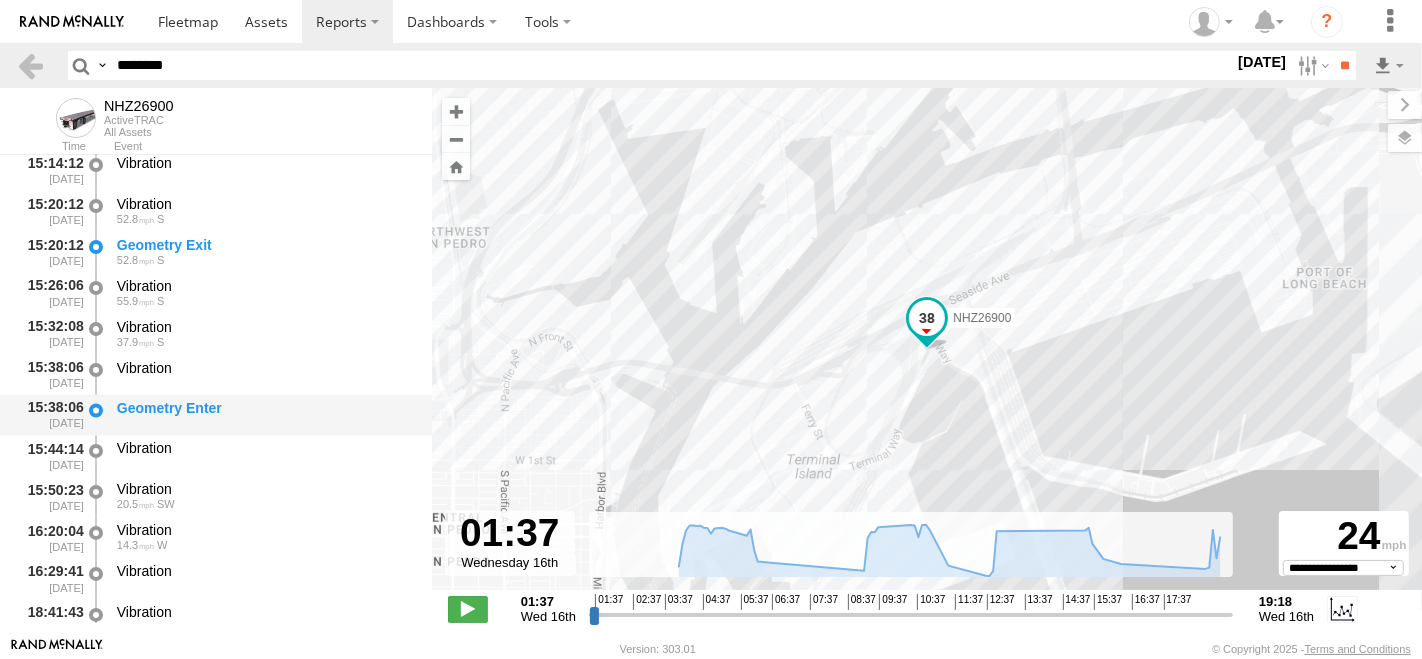 click on "15:38:06 07/16/2025
Geometry Enter" at bounding box center (216, 415) 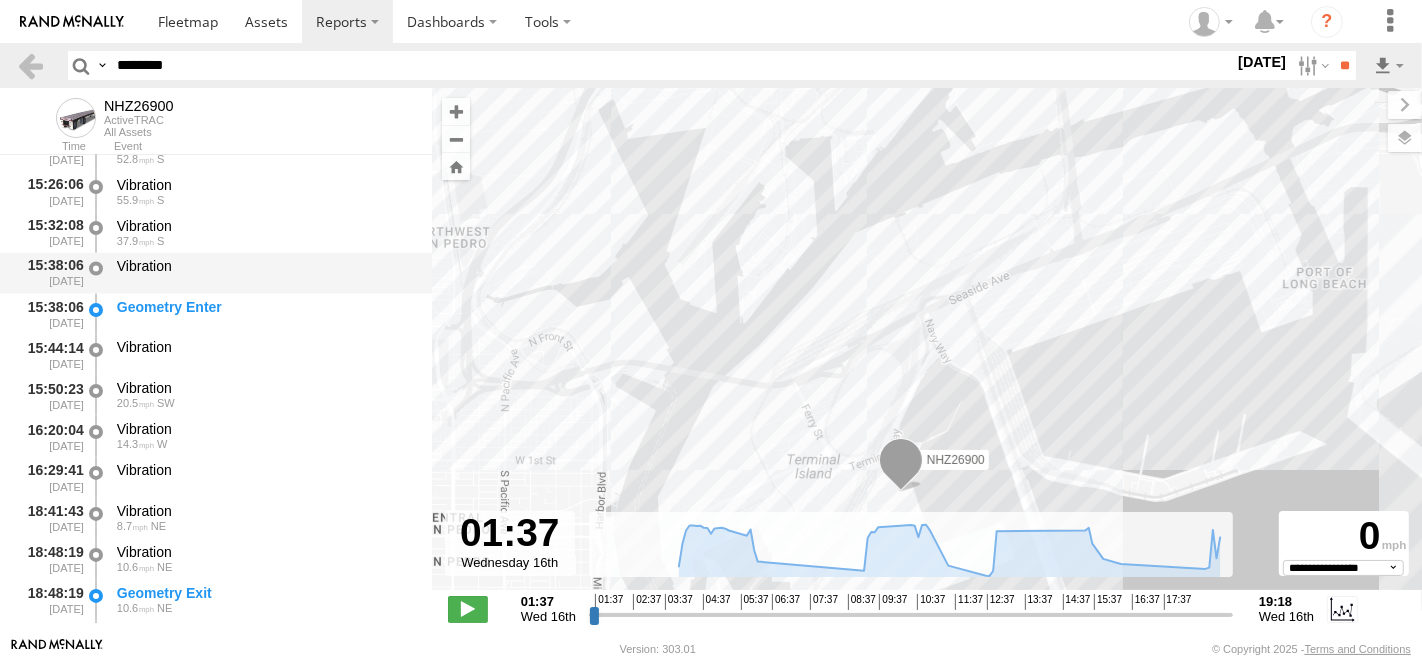 scroll, scrollTop: 3222, scrollLeft: 0, axis: vertical 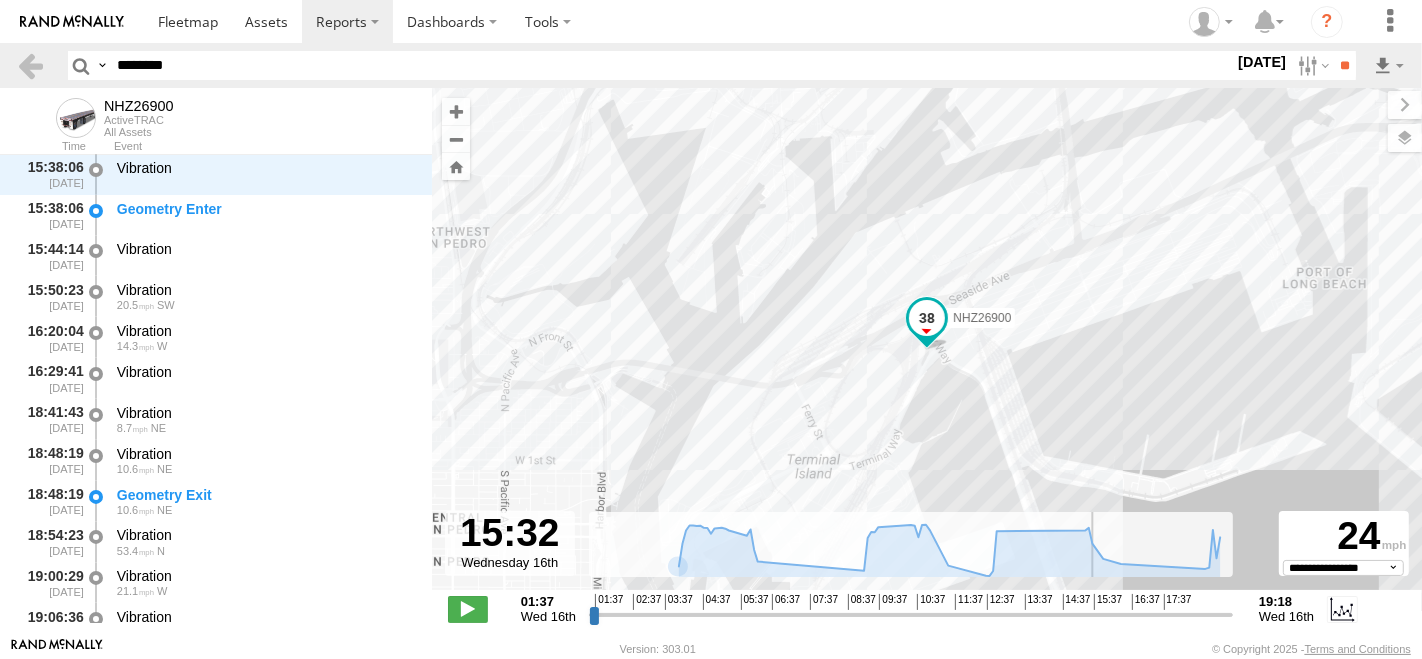 drag, startPoint x: 594, startPoint y: 612, endPoint x: 1092, endPoint y: 598, distance: 498.19675 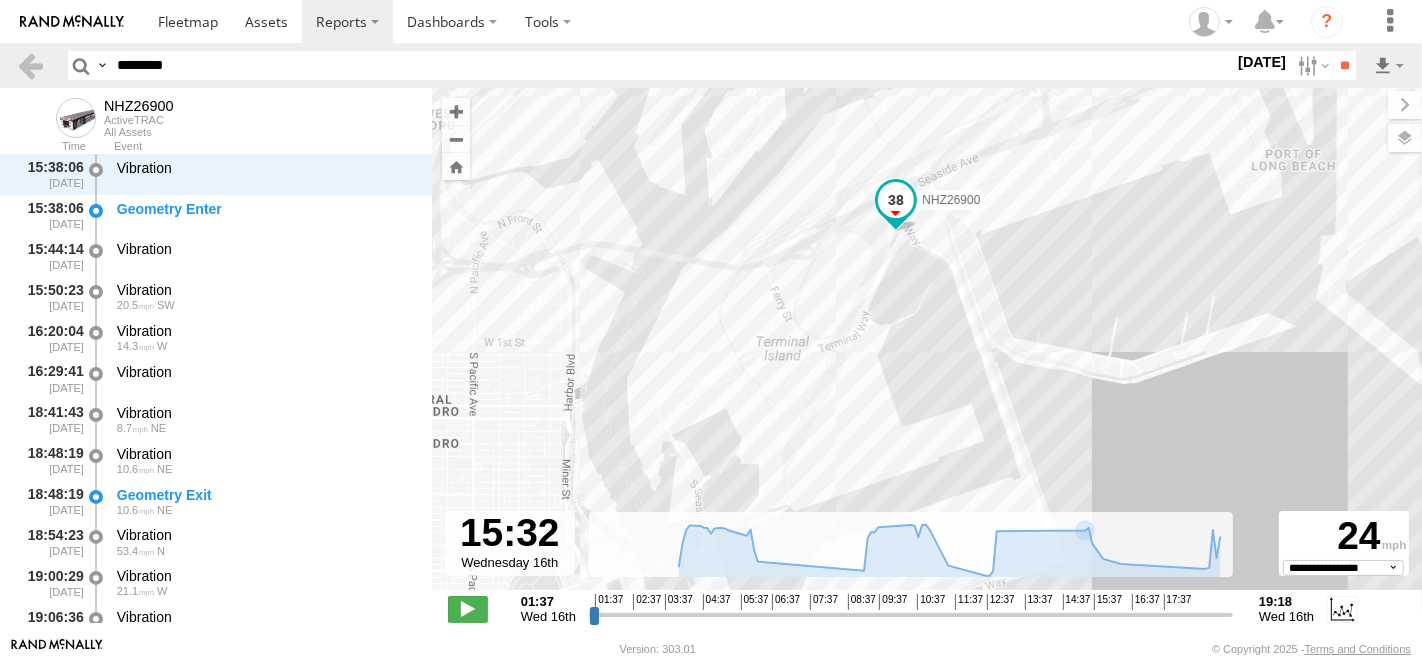 drag, startPoint x: 990, startPoint y: 381, endPoint x: 962, endPoint y: 283, distance: 101.92154 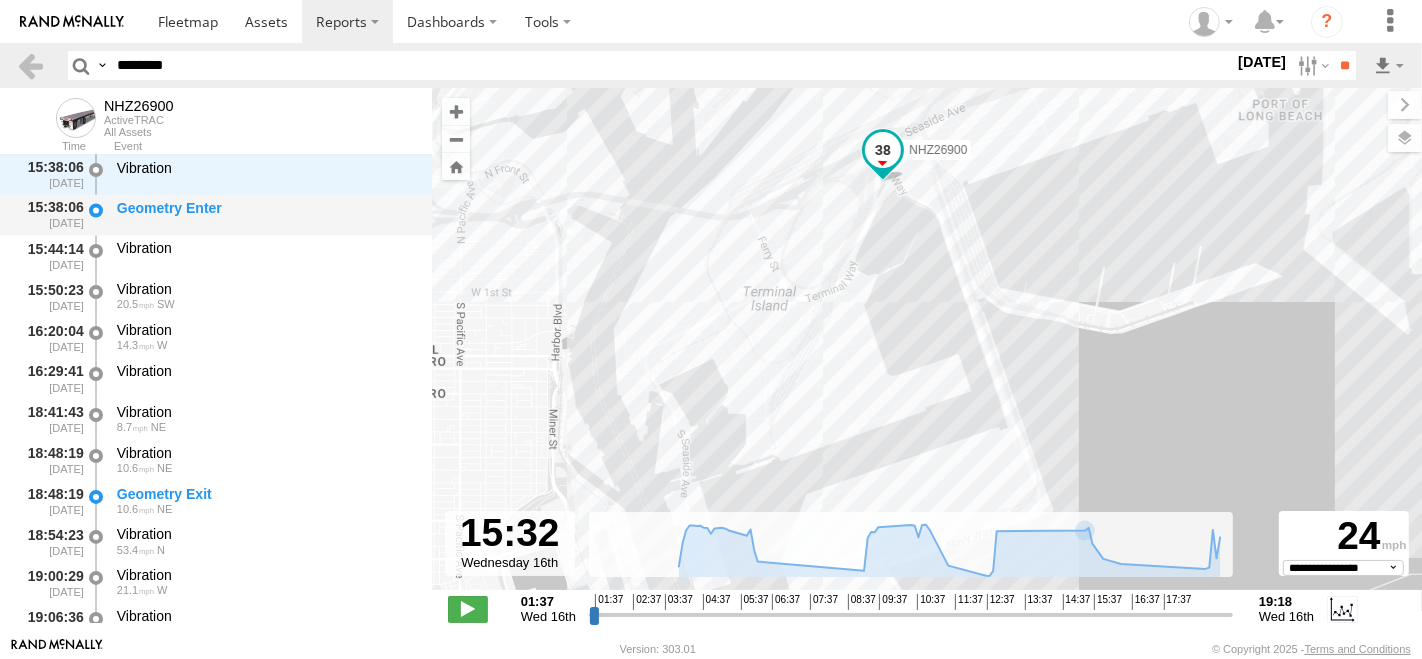 click on "Geometry Enter" at bounding box center [265, 215] 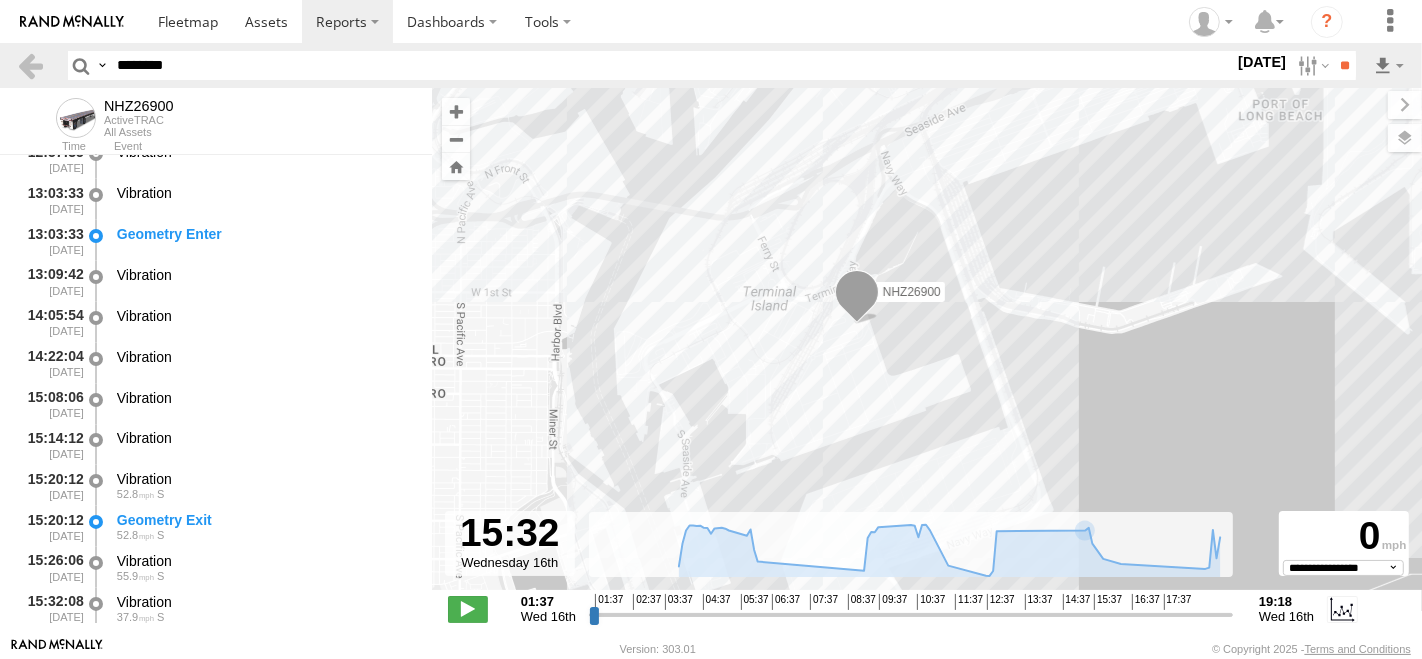 scroll, scrollTop: 2866, scrollLeft: 0, axis: vertical 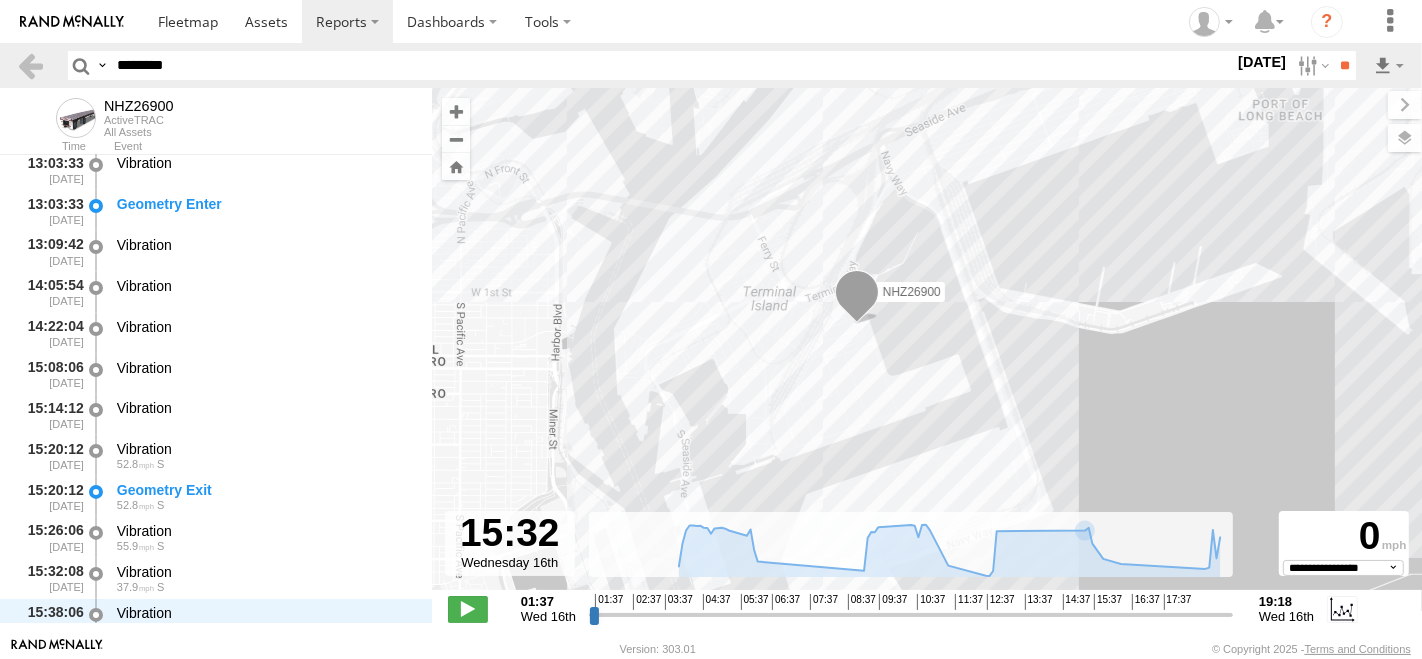 click on "**********" at bounding box center (927, 611) 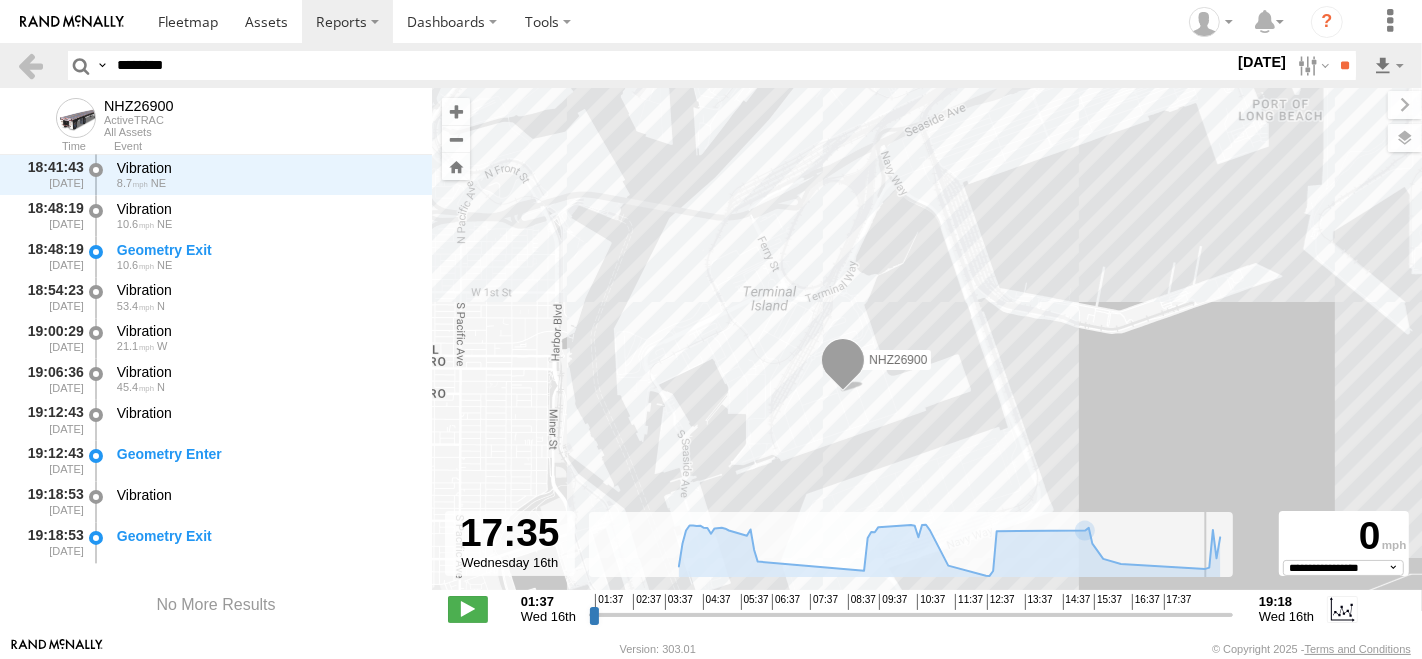 drag, startPoint x: 1096, startPoint y: 614, endPoint x: 1169, endPoint y: 615, distance: 73.00685 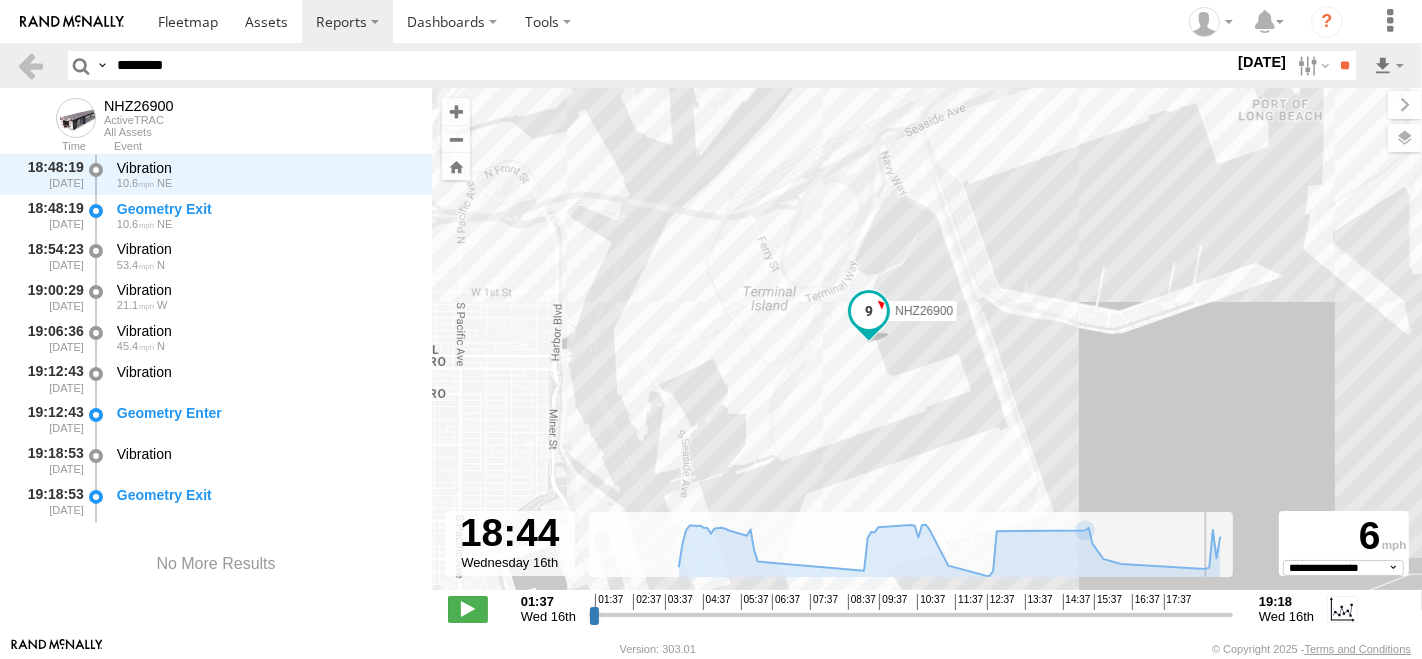 scroll, scrollTop: 3597, scrollLeft: 0, axis: vertical 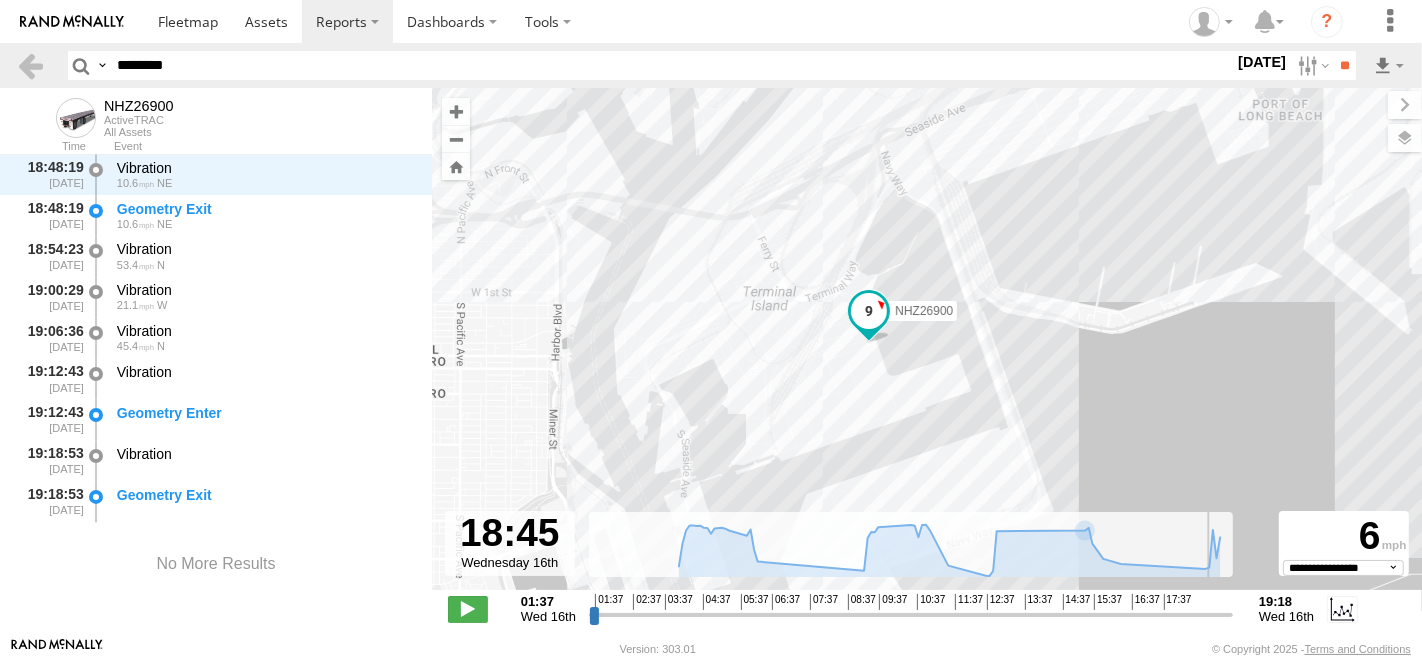 drag, startPoint x: 1171, startPoint y: 615, endPoint x: 772, endPoint y: 210, distance: 568.52966 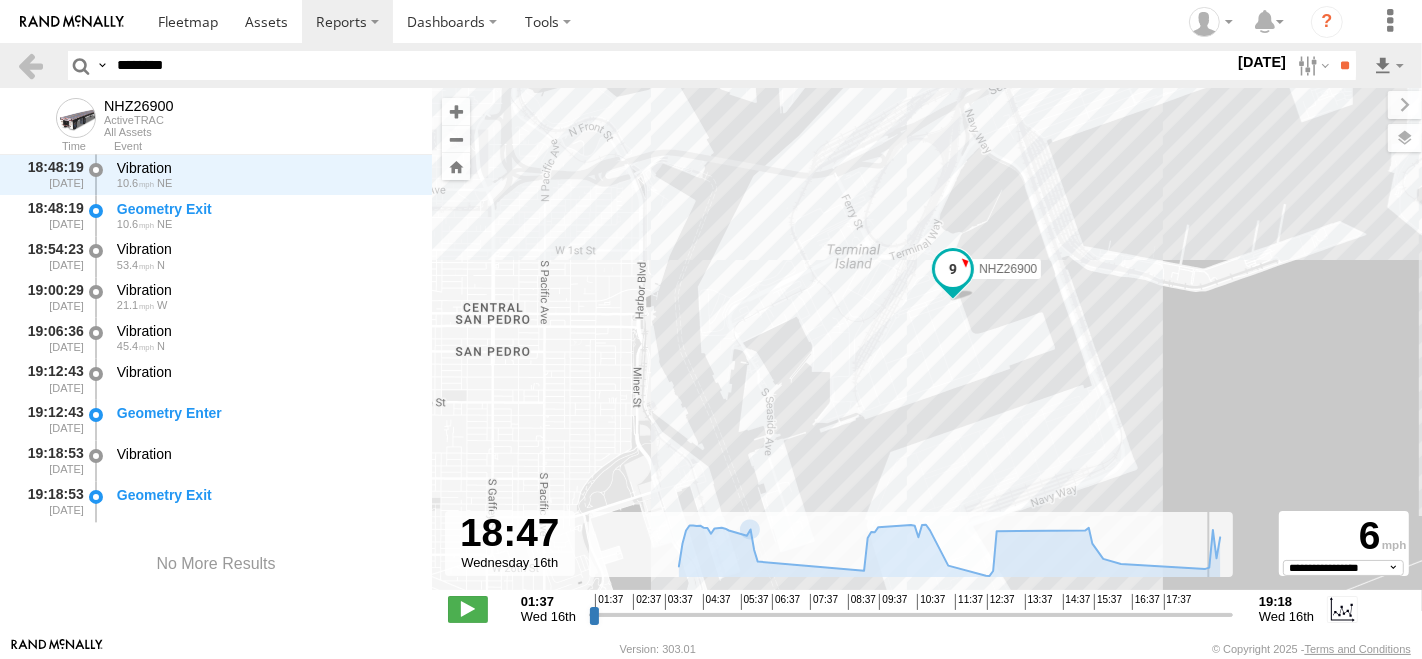 type on "**********" 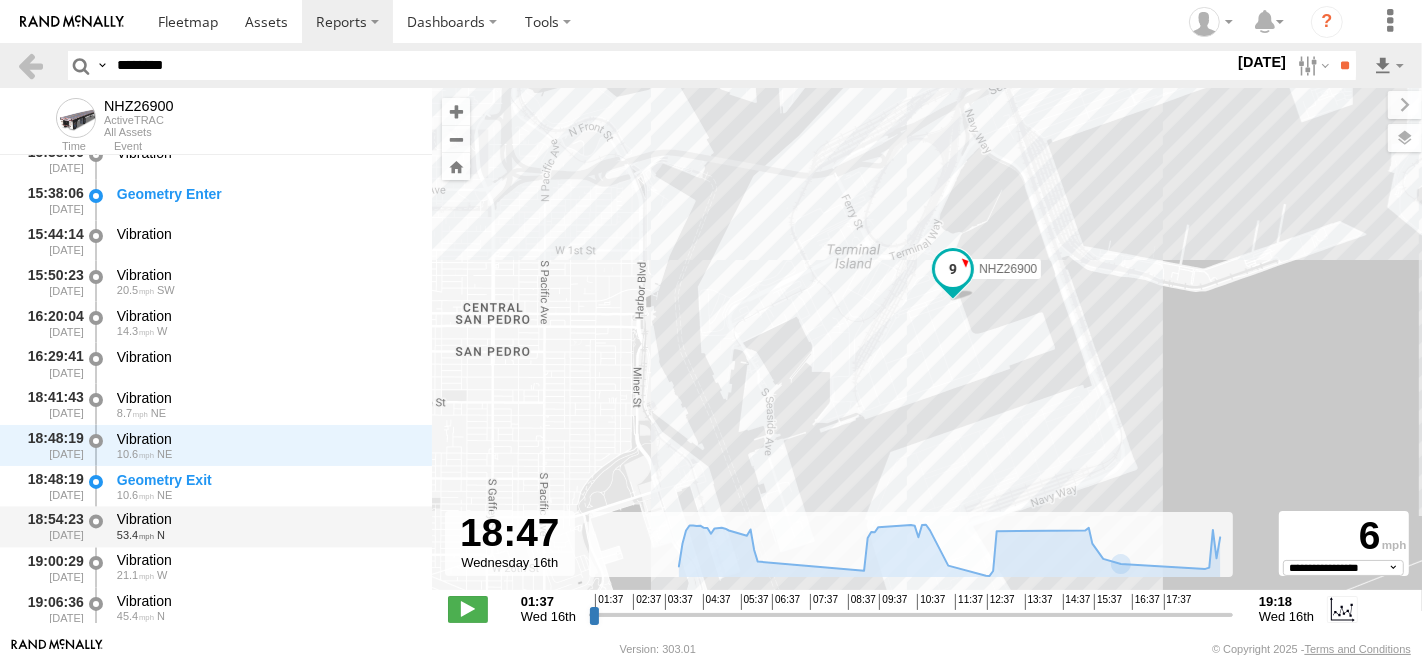 scroll, scrollTop: 3375, scrollLeft: 0, axis: vertical 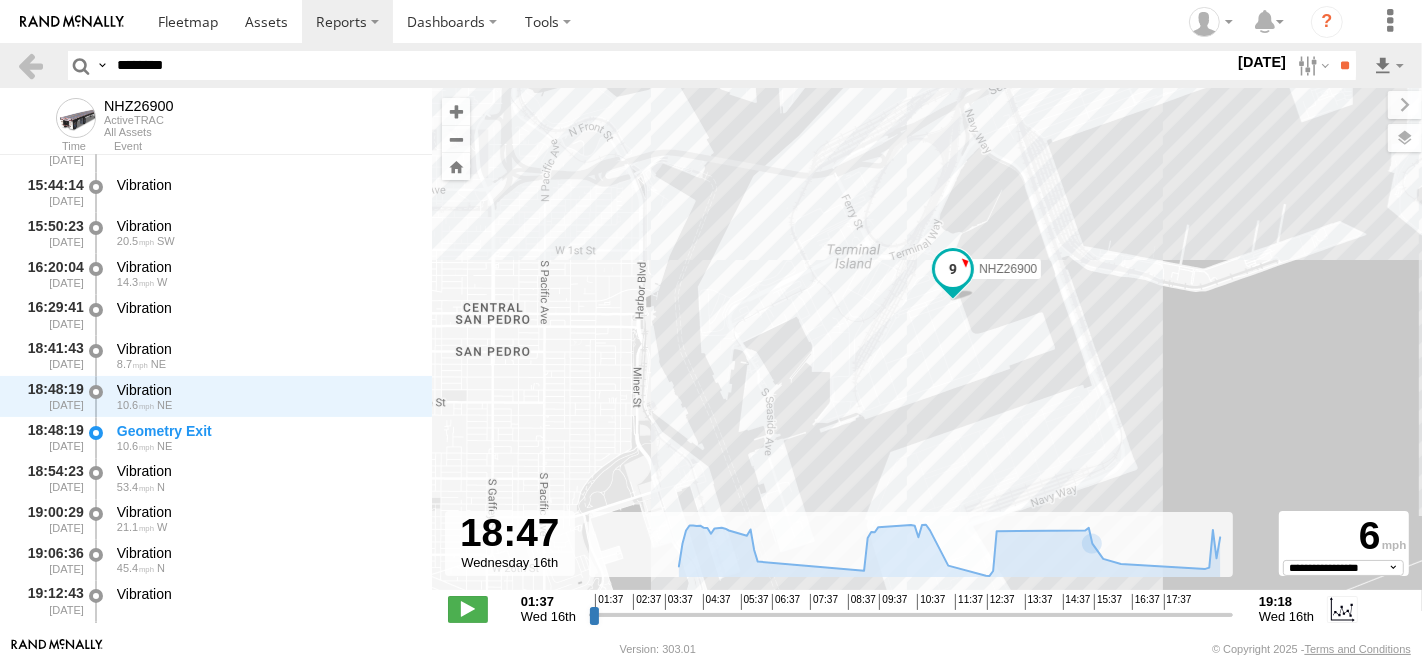 click on "********" at bounding box center [671, 65] 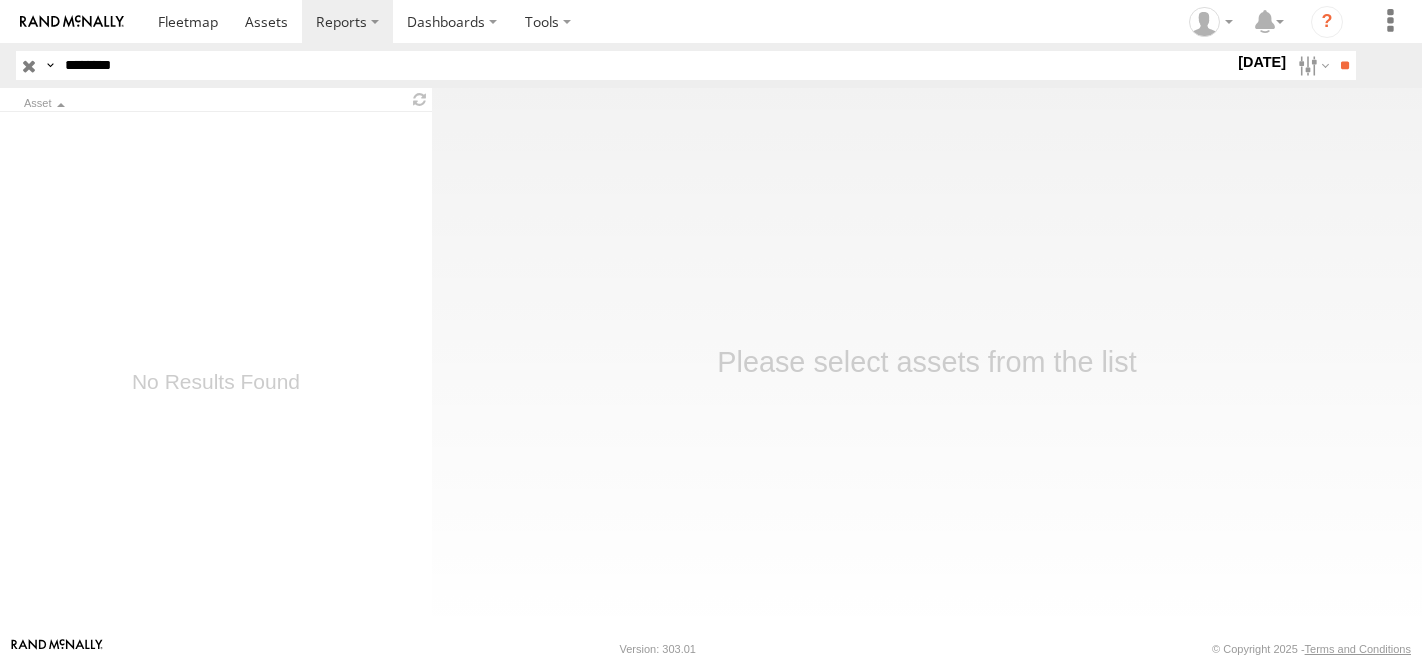 scroll, scrollTop: 0, scrollLeft: 0, axis: both 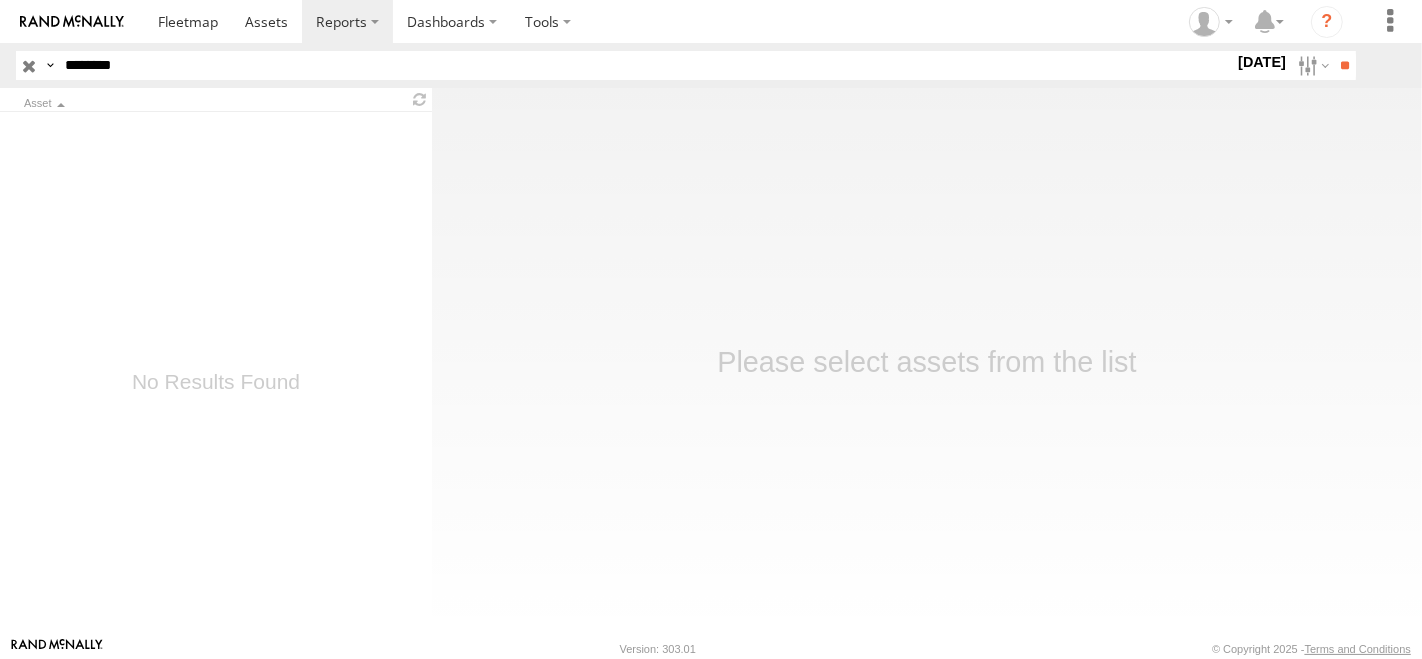 click on "********" at bounding box center [645, 65] 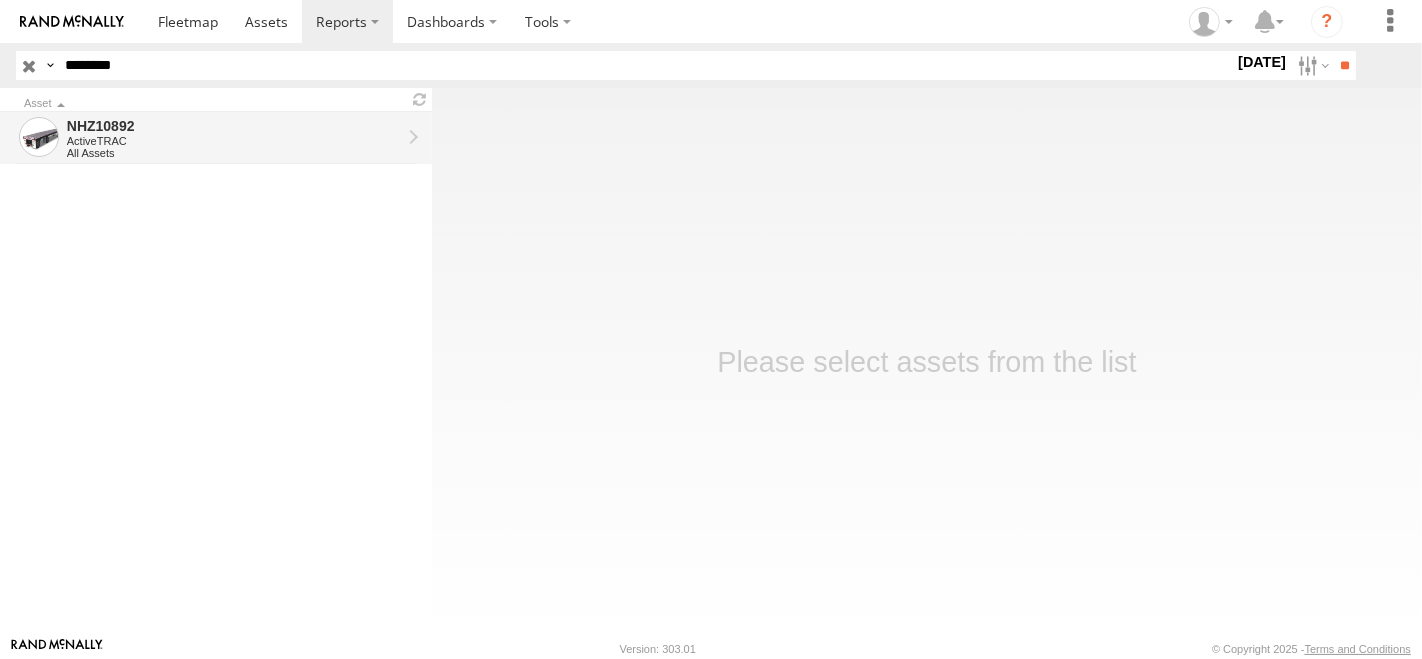 click on "NHZ10892" at bounding box center [234, 126] 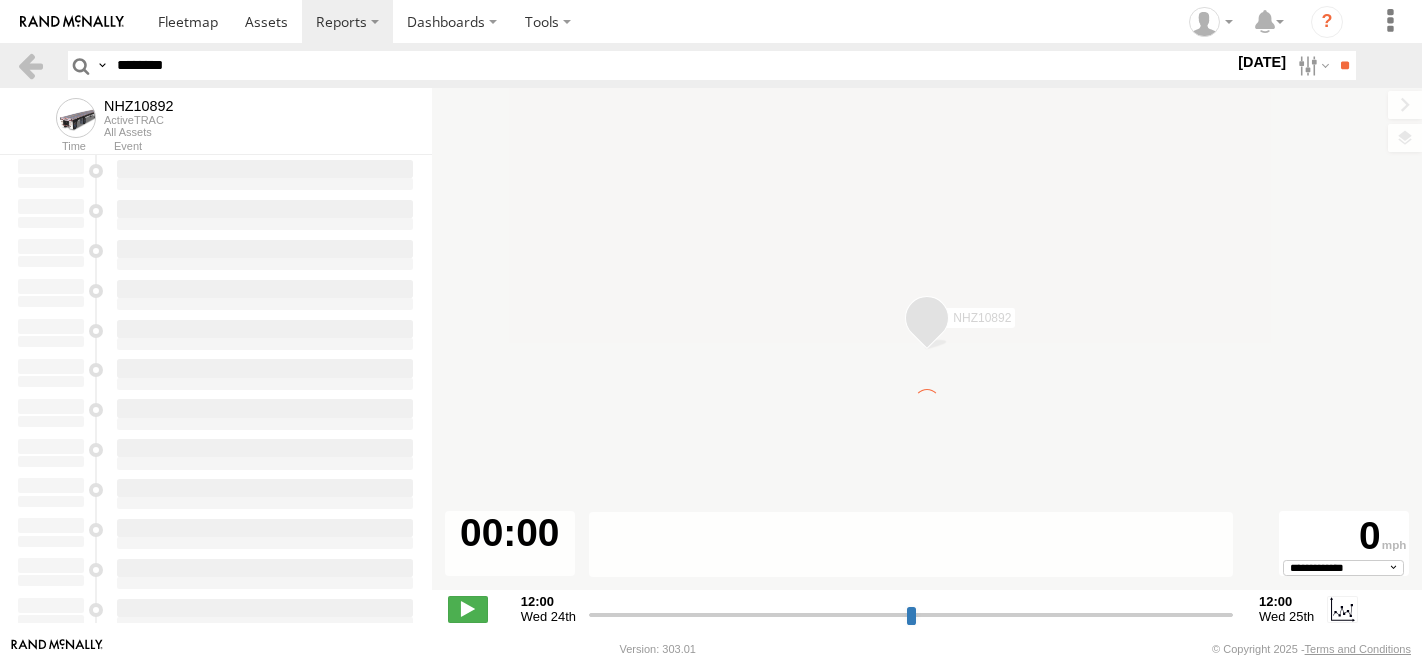 scroll, scrollTop: 0, scrollLeft: 0, axis: both 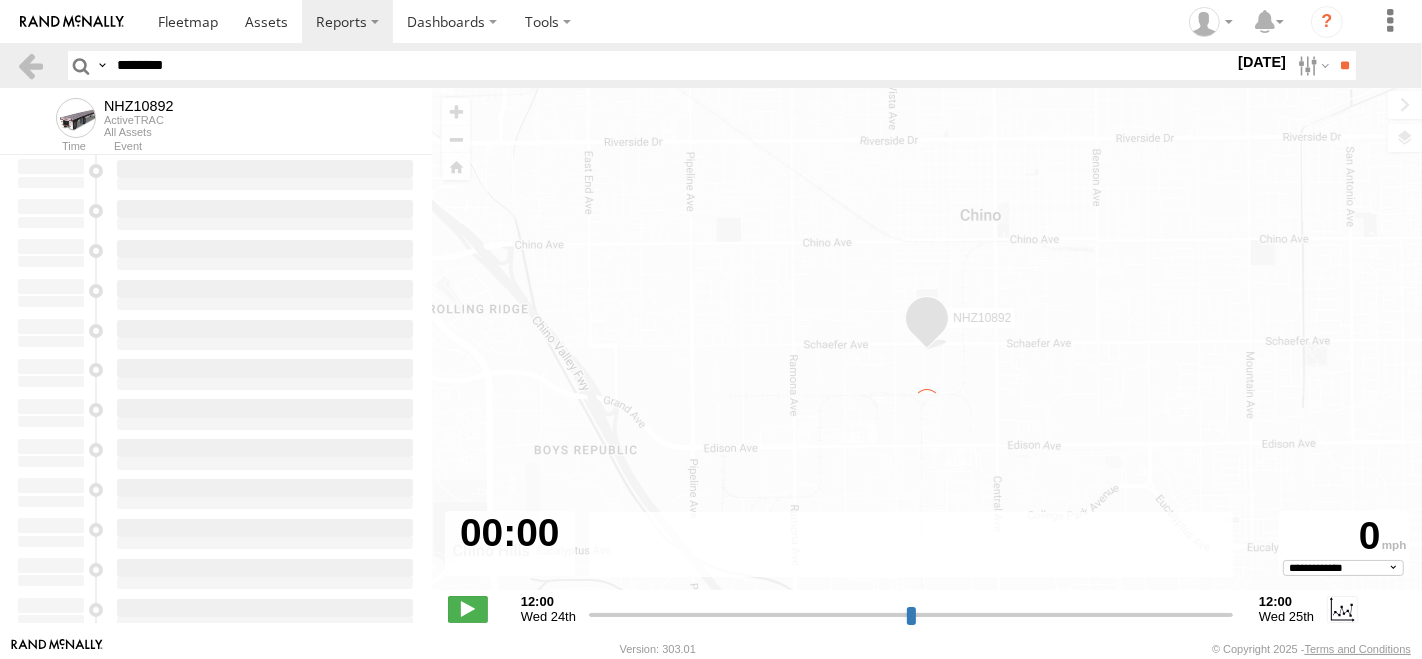 type on "**********" 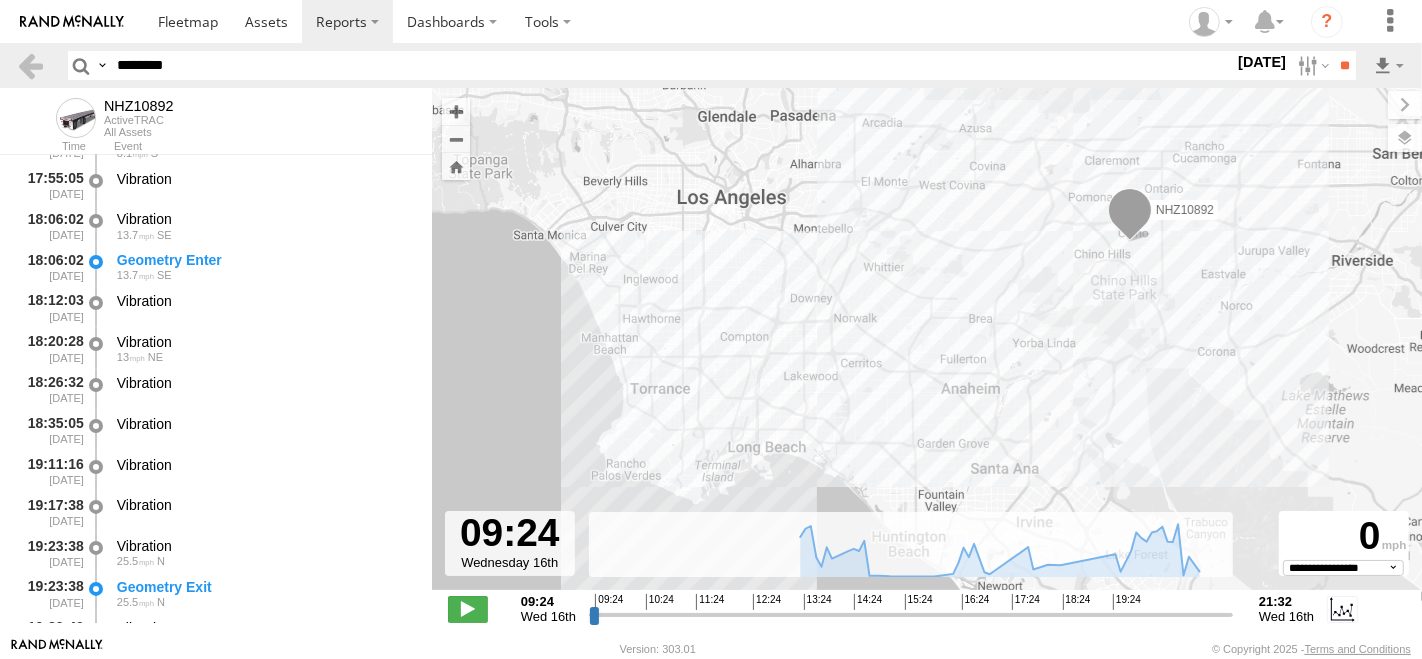 scroll, scrollTop: 2042, scrollLeft: 0, axis: vertical 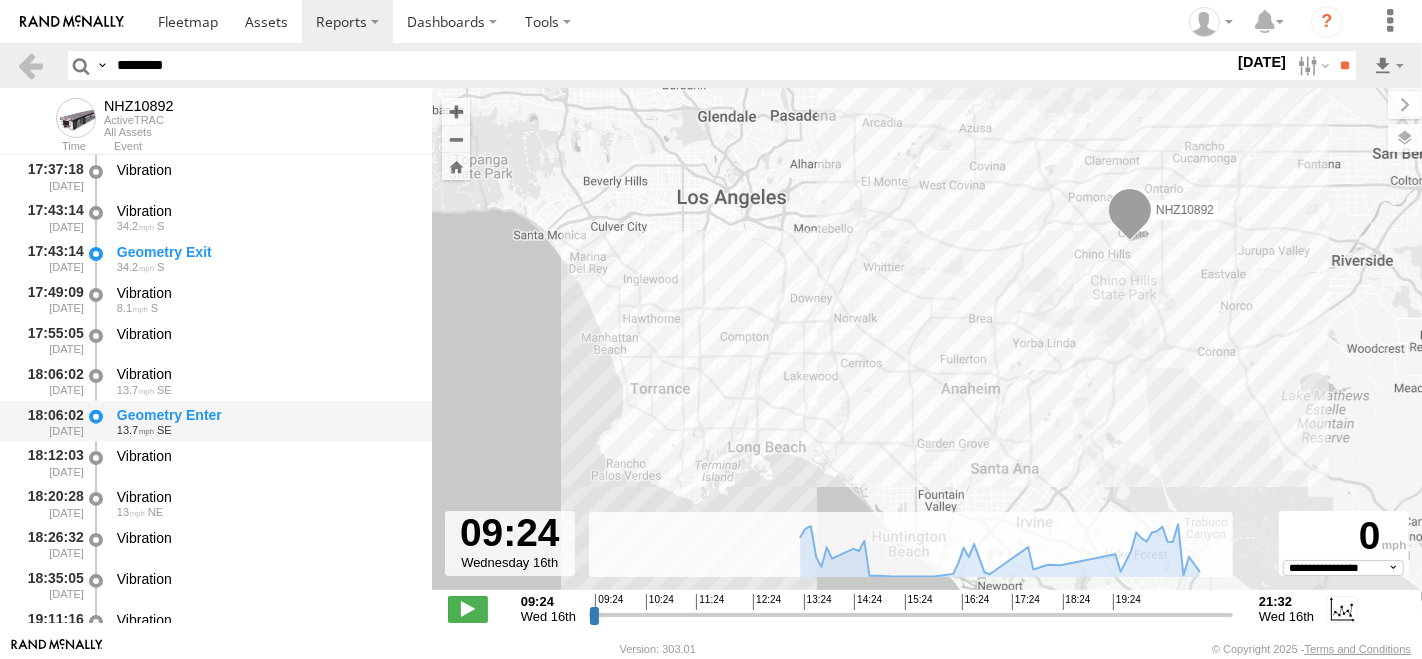 click on "Geometry Enter" at bounding box center [265, 415] 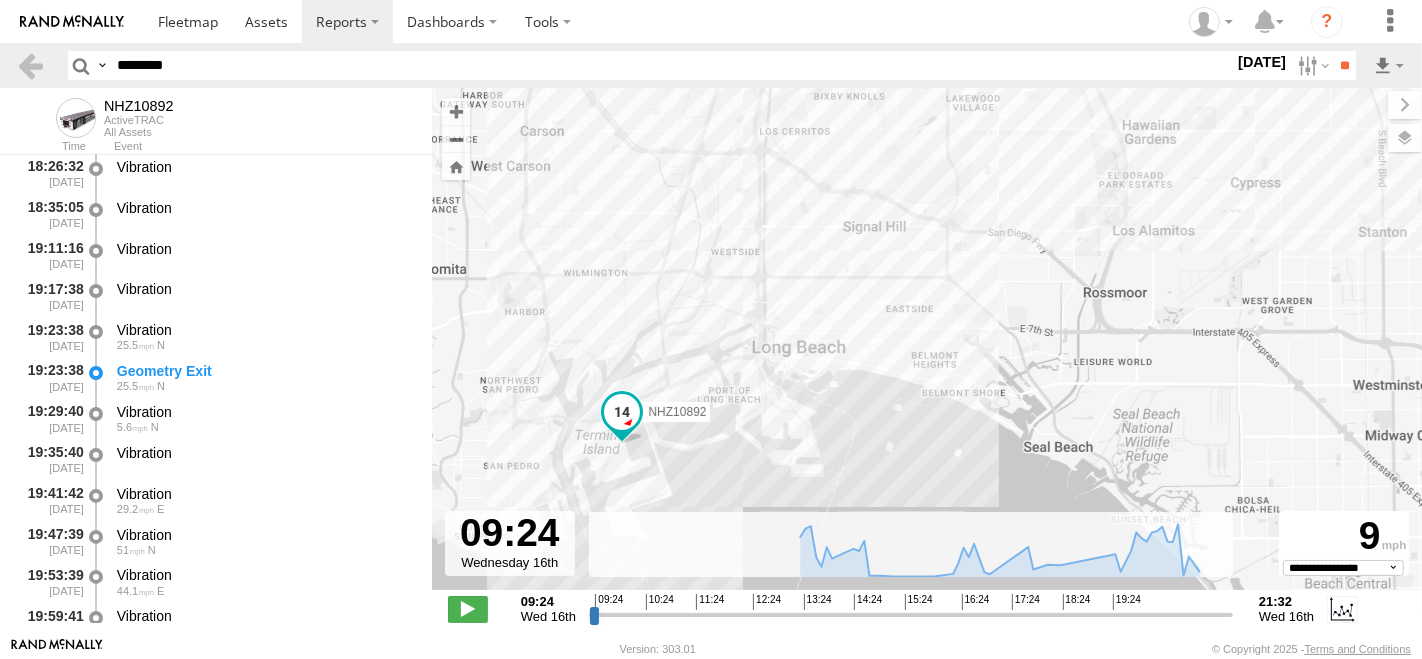 scroll, scrollTop: 2487, scrollLeft: 0, axis: vertical 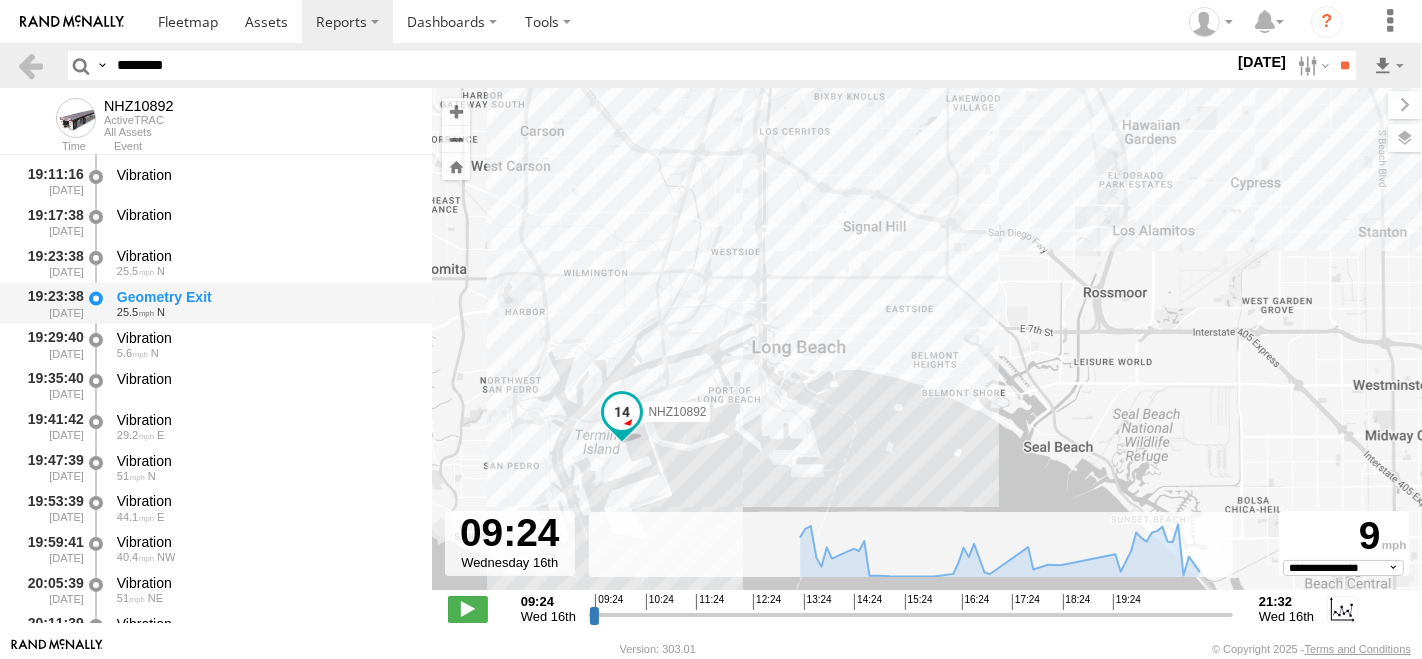 click on "Geometry Exit" at bounding box center [265, 297] 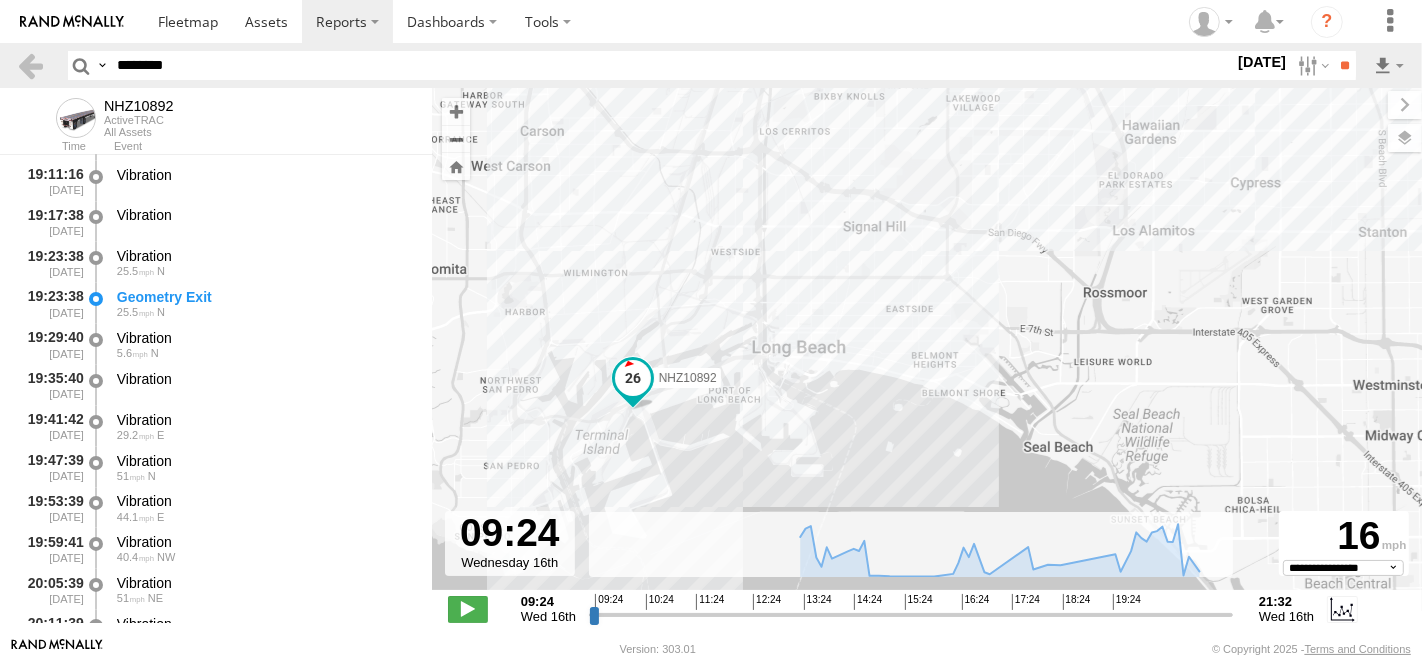 click on "********" at bounding box center (671, 65) 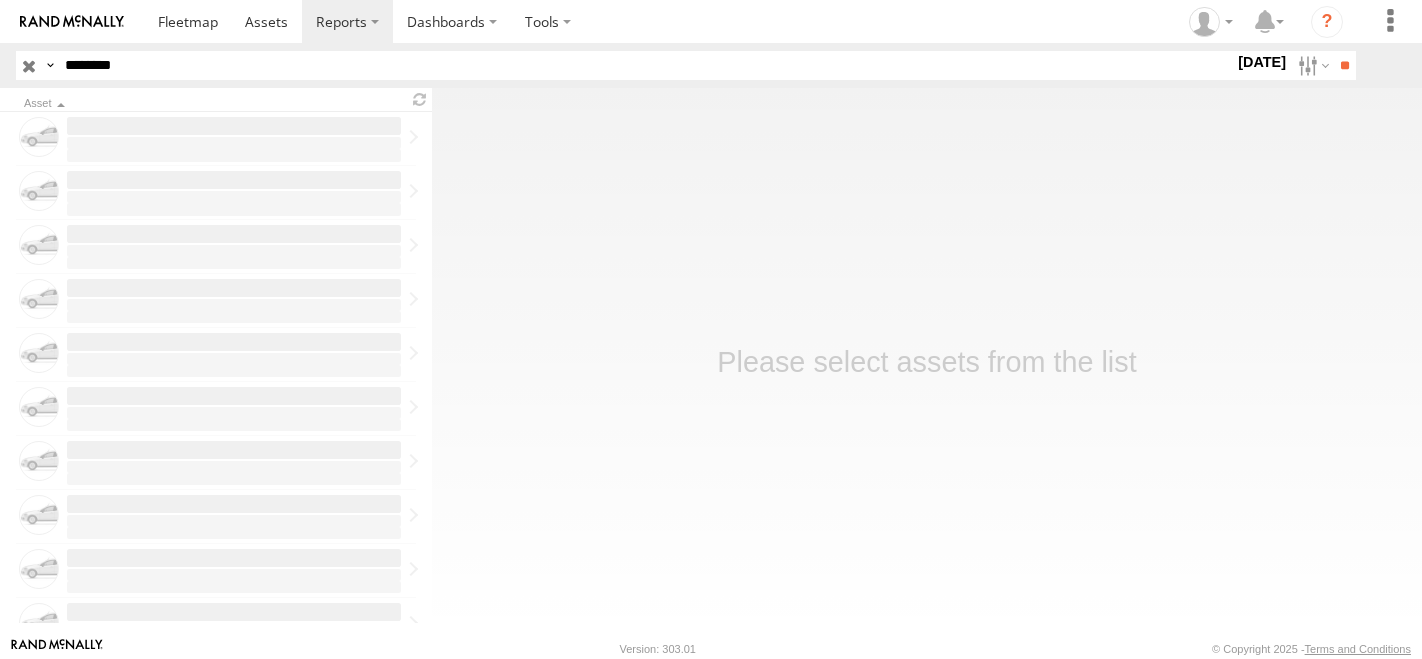 scroll, scrollTop: 0, scrollLeft: 0, axis: both 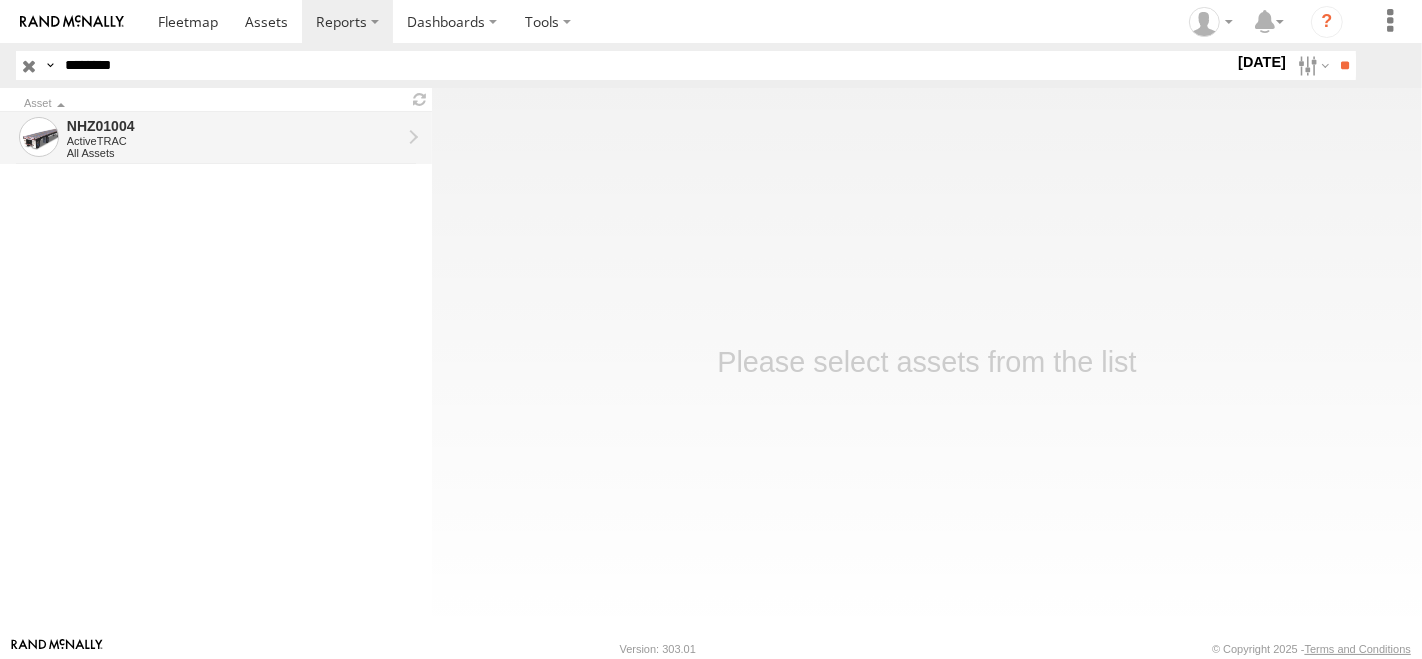click on "NHZ01004" at bounding box center (234, 126) 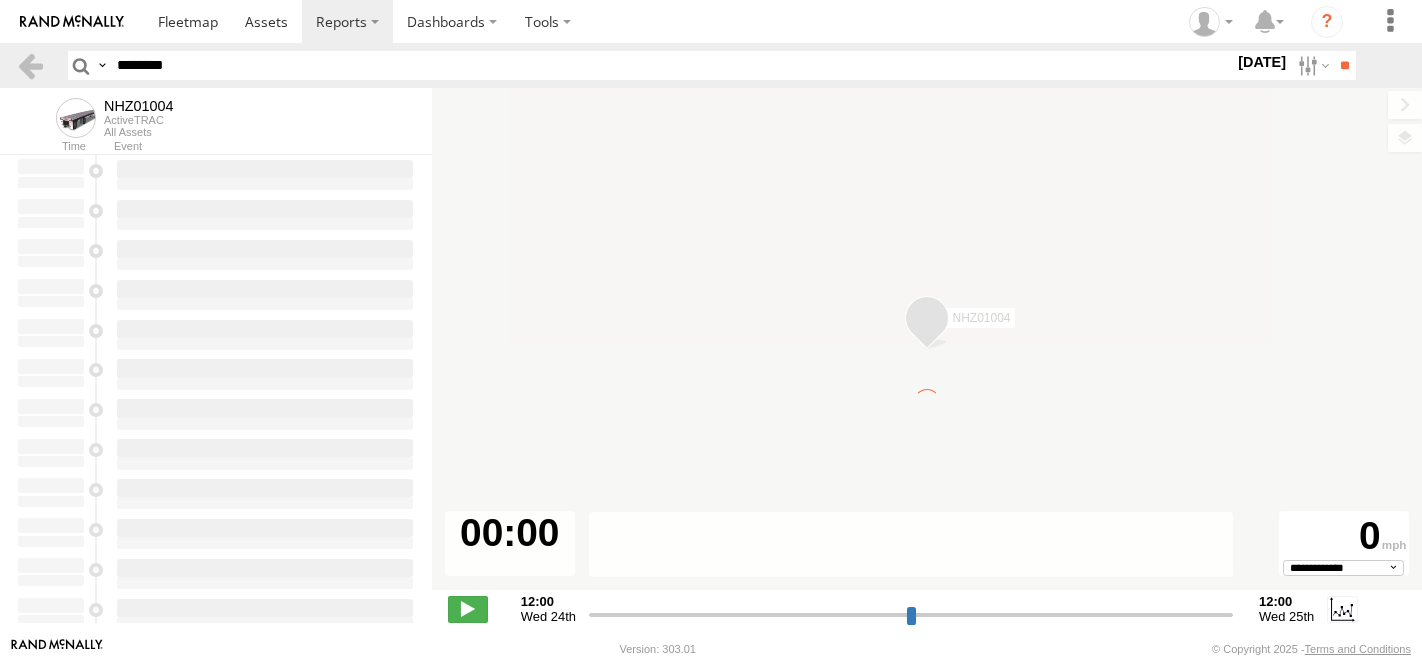 scroll, scrollTop: 0, scrollLeft: 0, axis: both 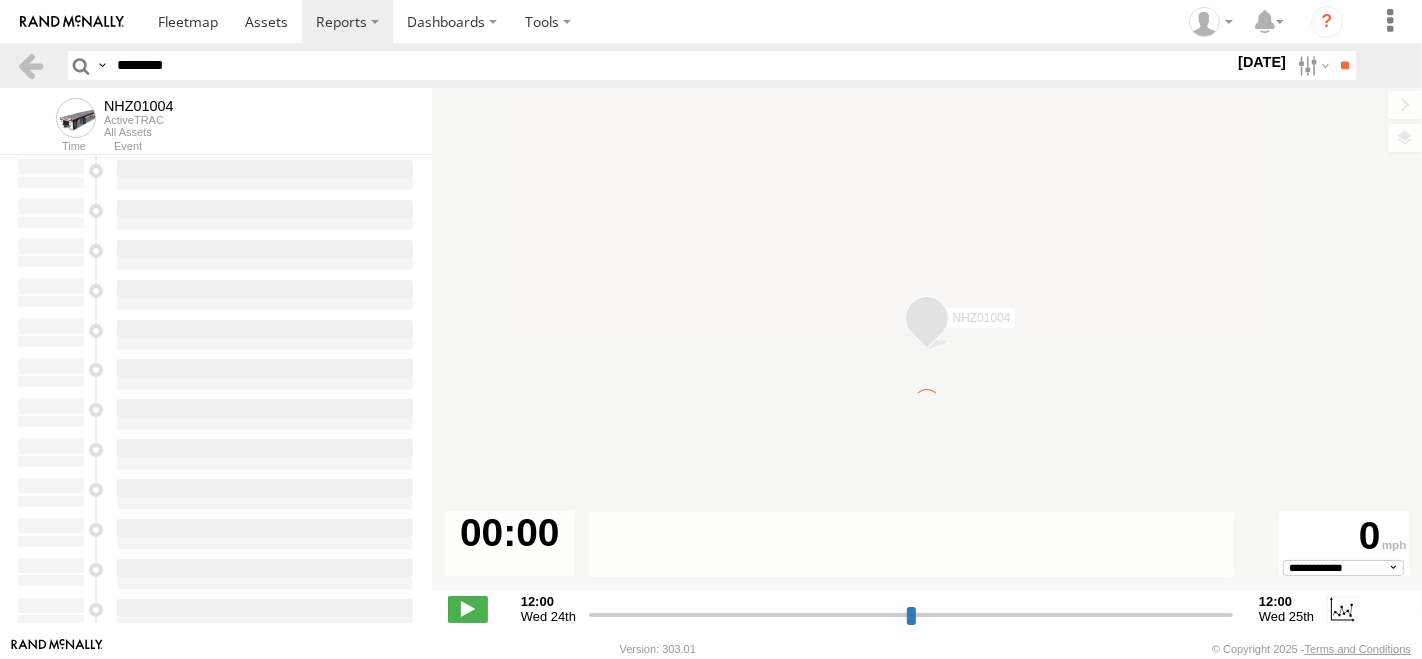 type on "**********" 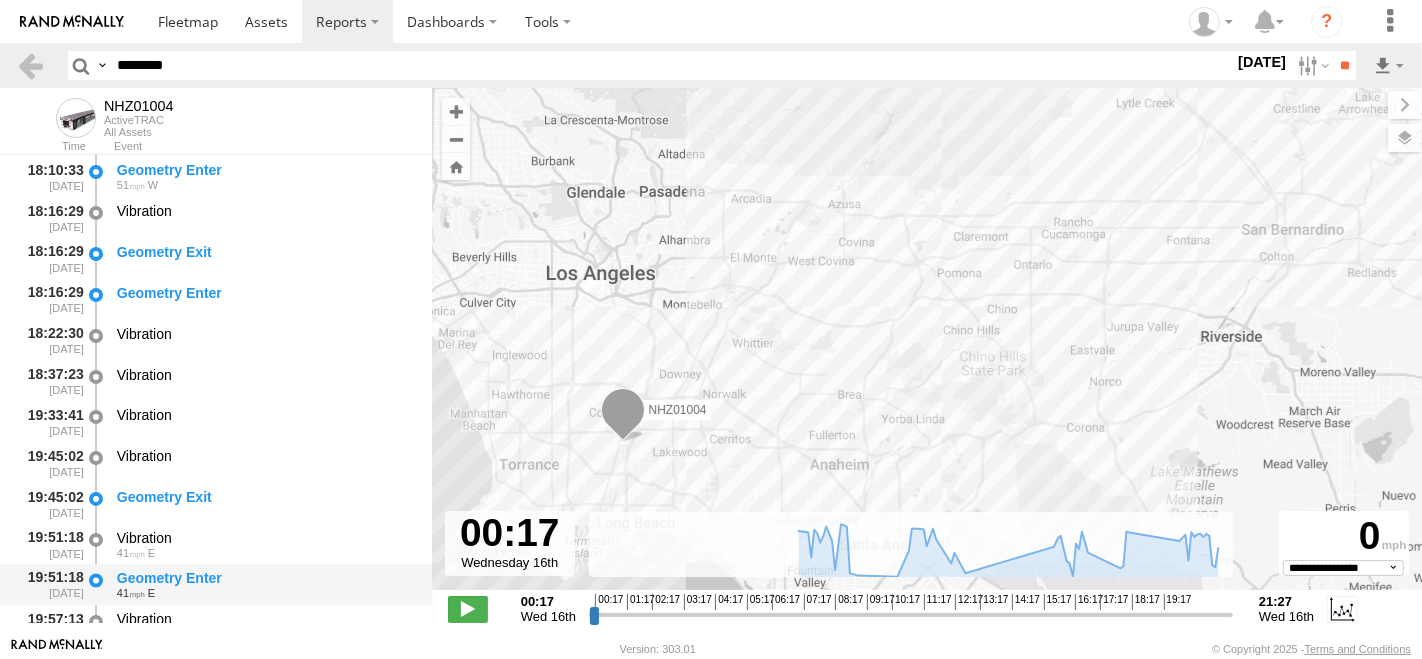 scroll, scrollTop: 3052, scrollLeft: 0, axis: vertical 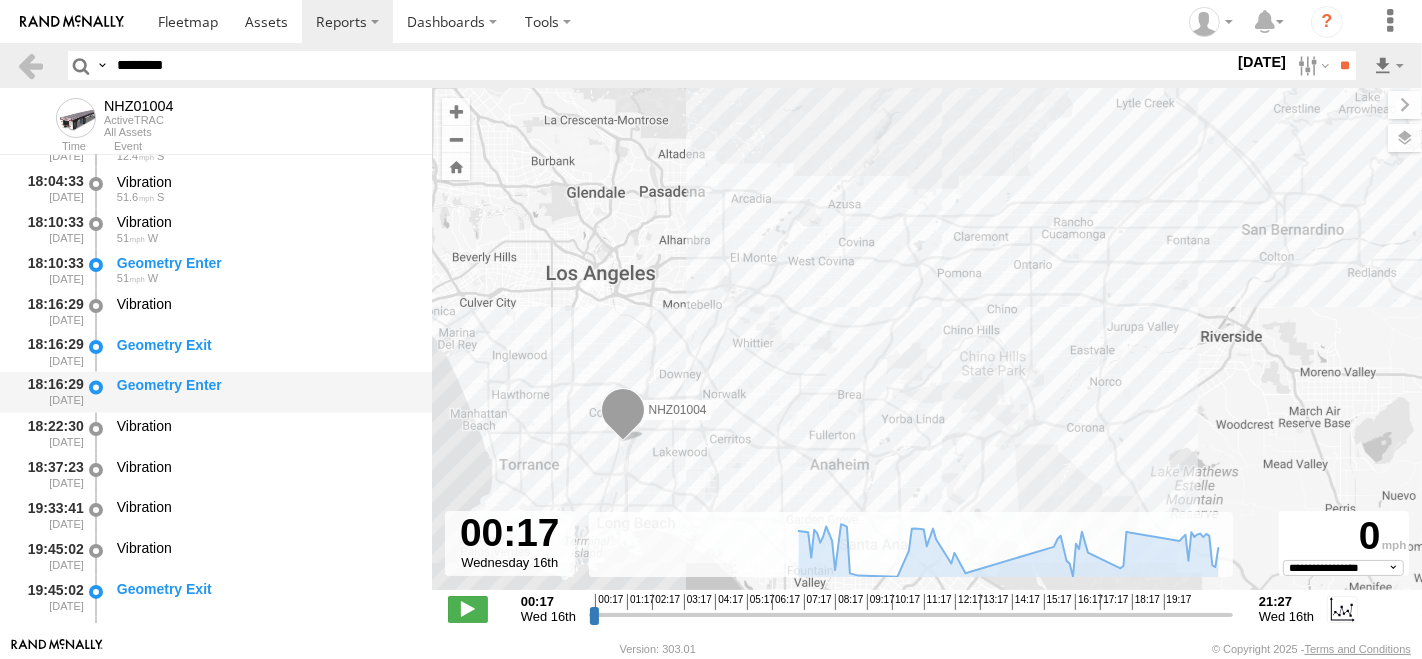 click on "Geometry Enter" at bounding box center [265, 386] 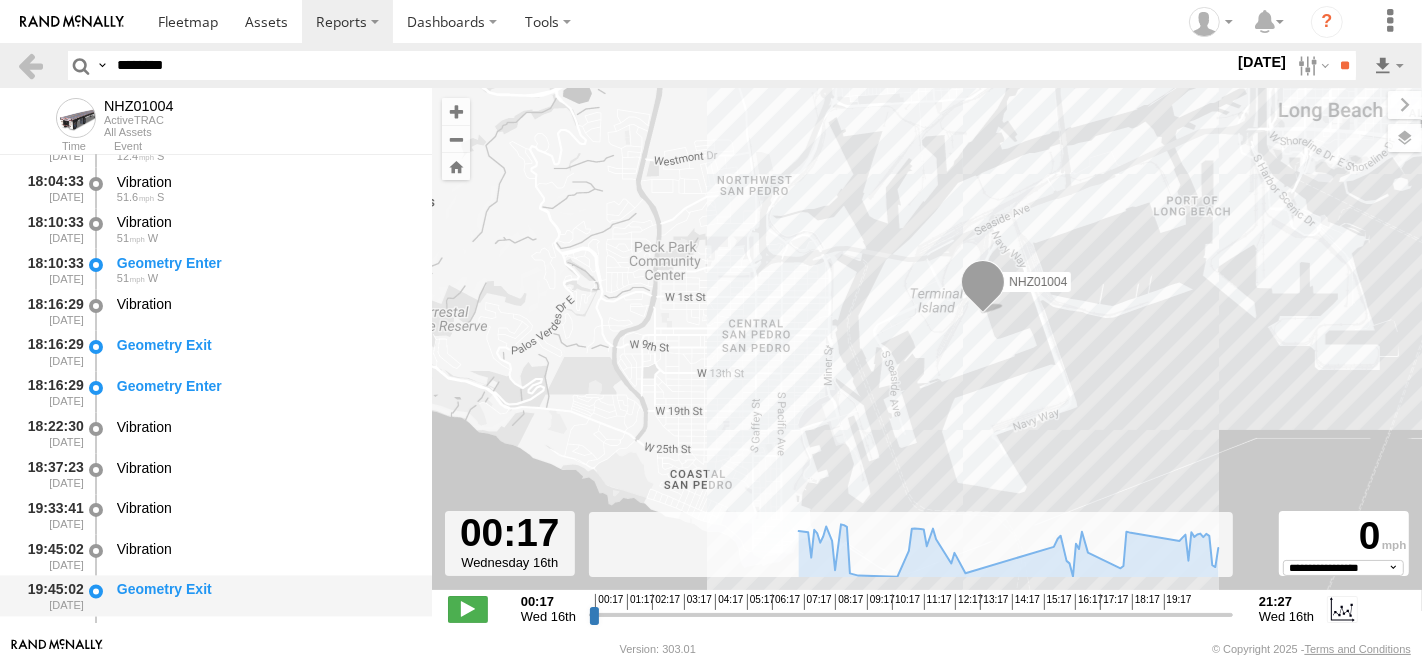 click on "Geometry Exit" at bounding box center (265, 596) 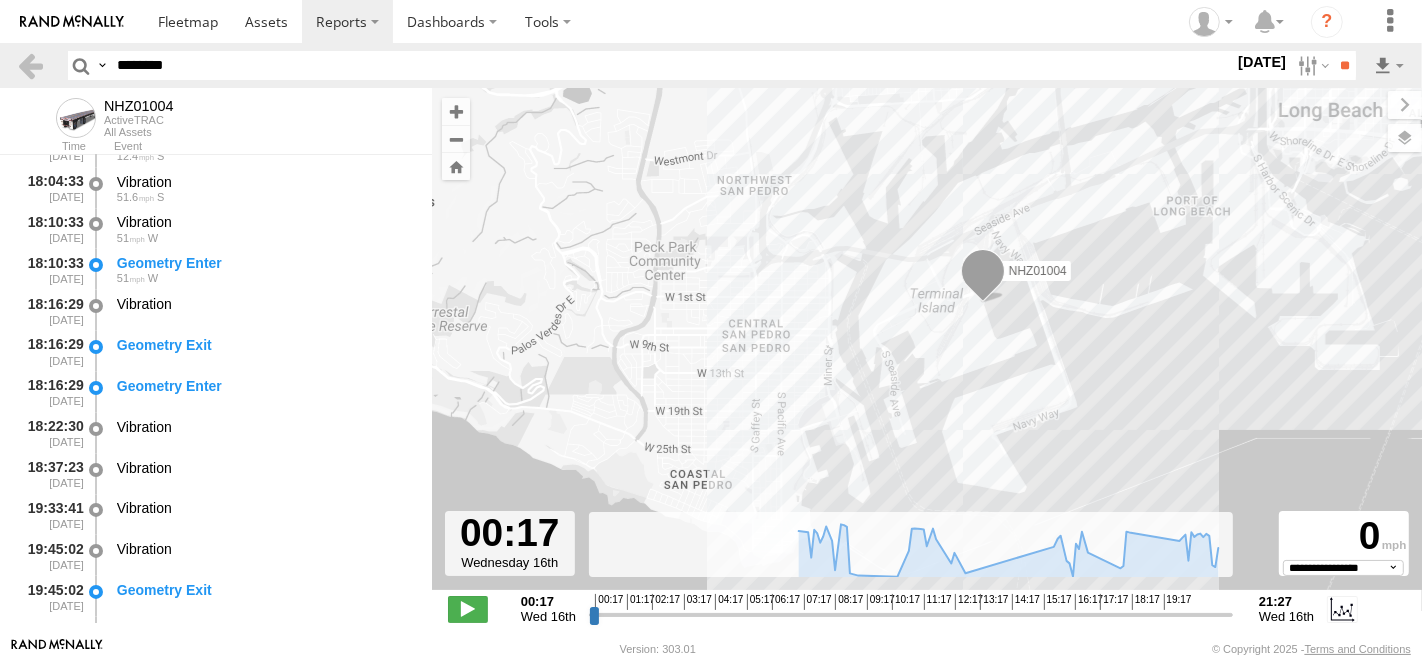 click on "********" at bounding box center [671, 65] 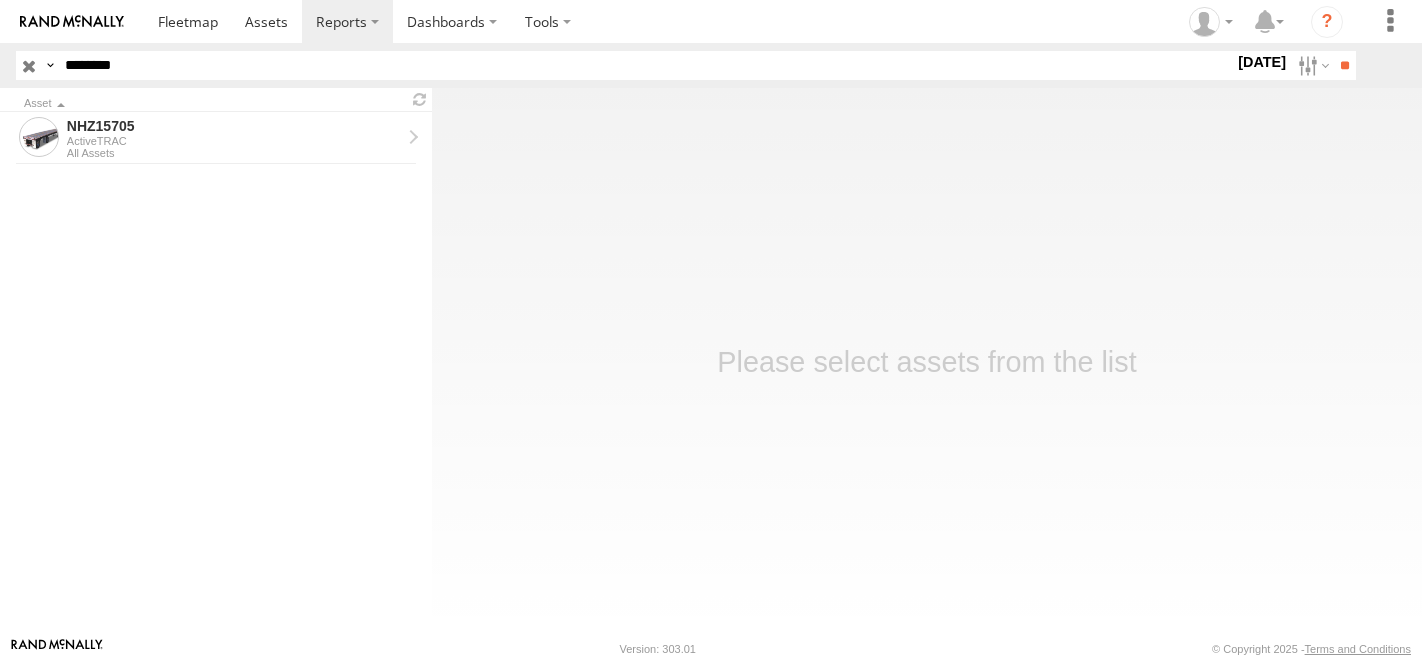 scroll, scrollTop: 0, scrollLeft: 0, axis: both 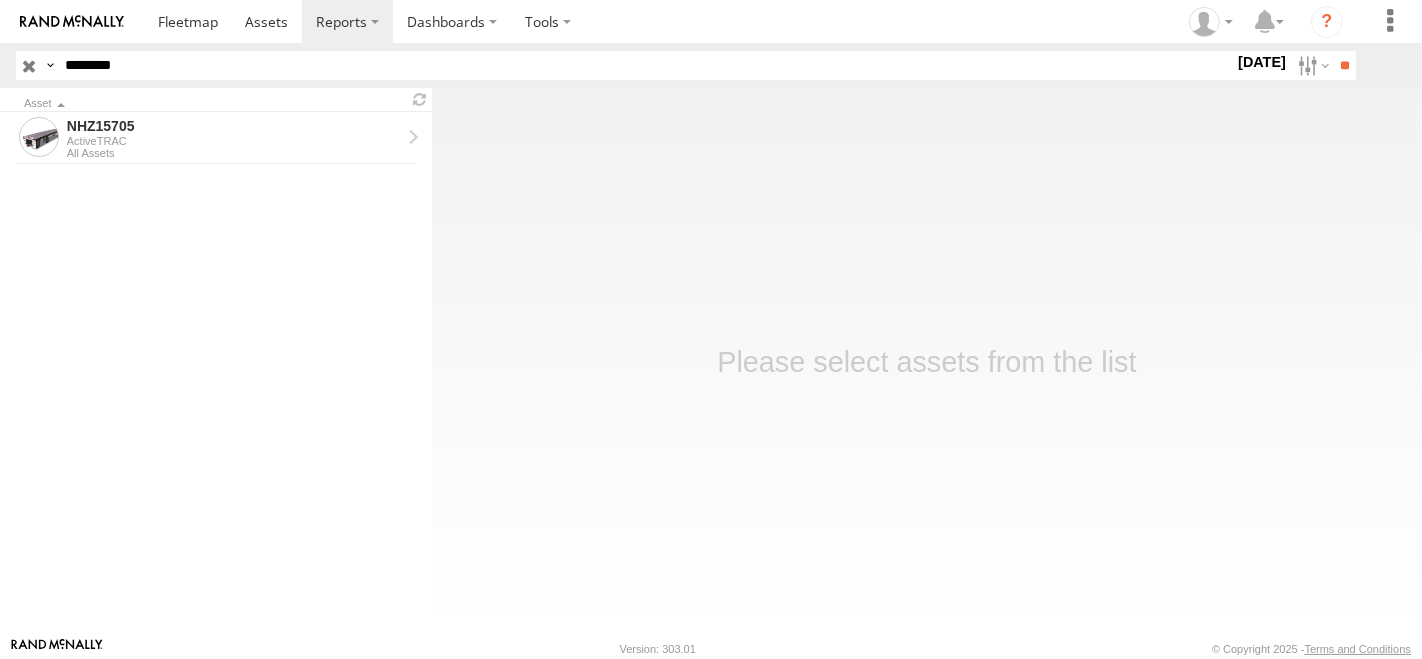 click on "ActiveTRAC" at bounding box center [234, 141] 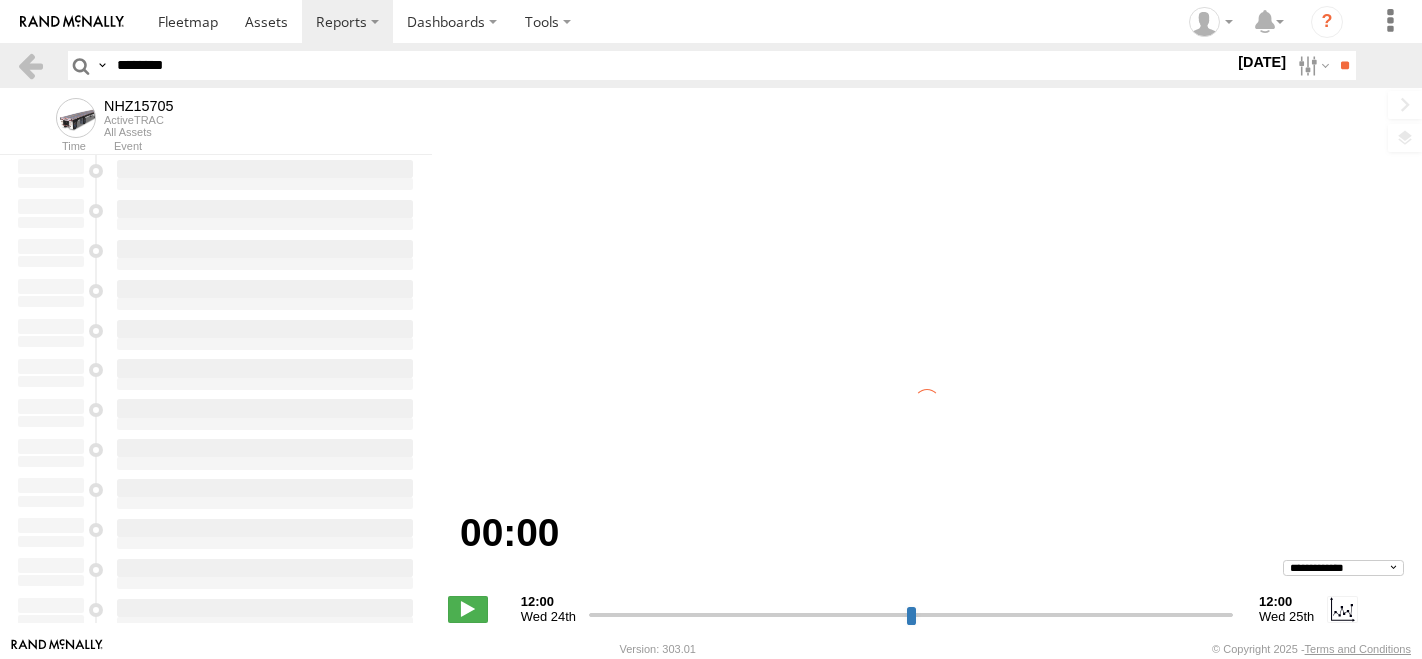 scroll, scrollTop: 0, scrollLeft: 0, axis: both 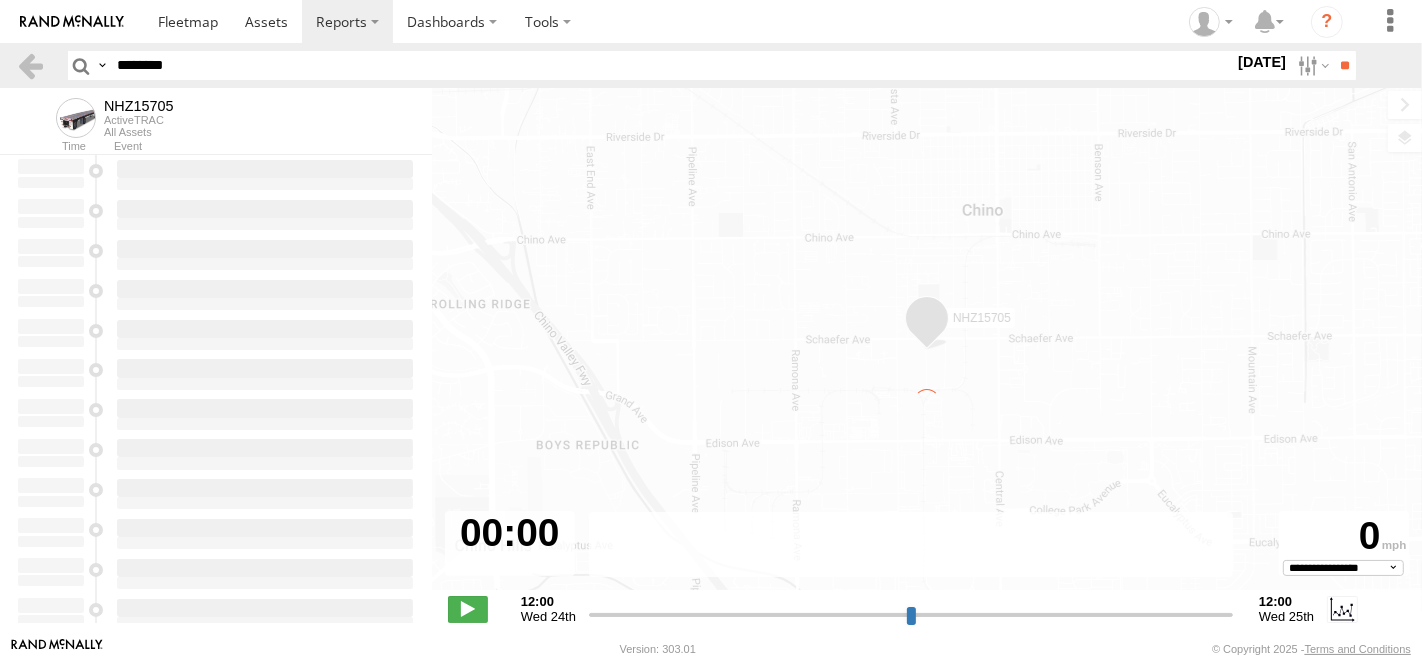type on "**********" 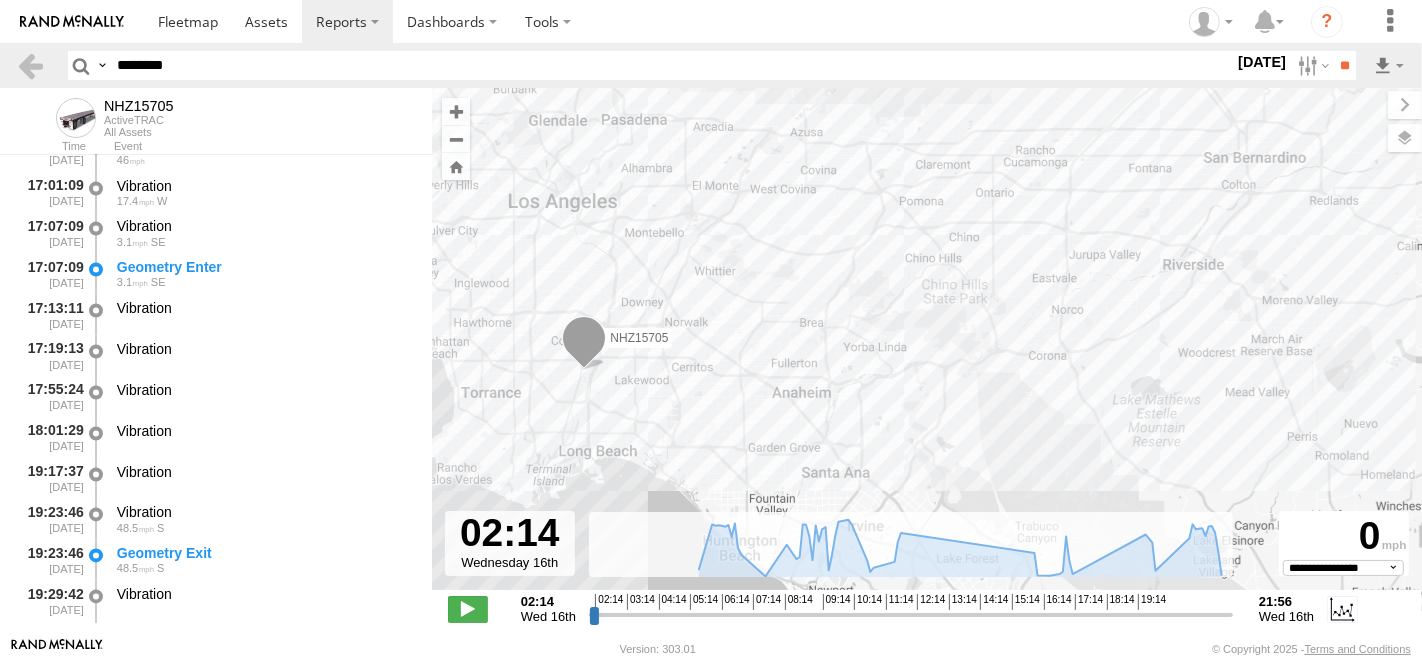 scroll, scrollTop: 3777, scrollLeft: 0, axis: vertical 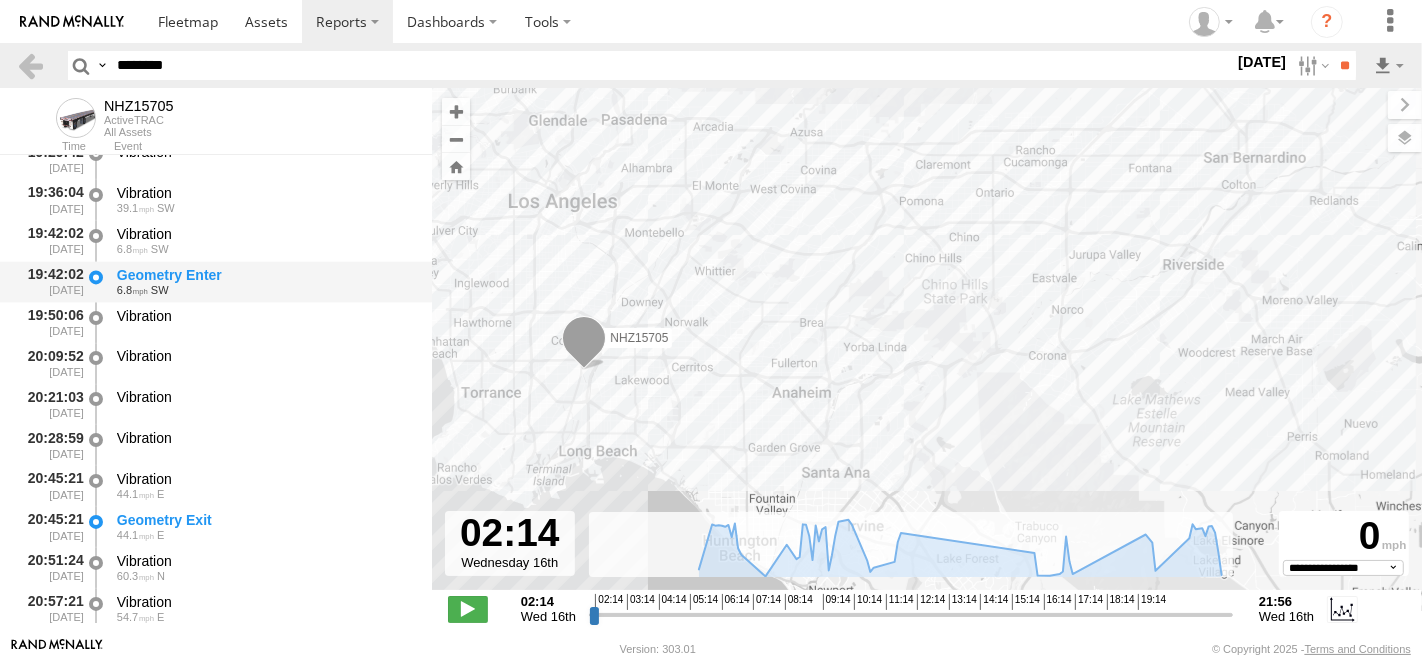 click on "19:42:02 [DATE]
Geometry Enter
6.8
SW" at bounding box center [216, 281] 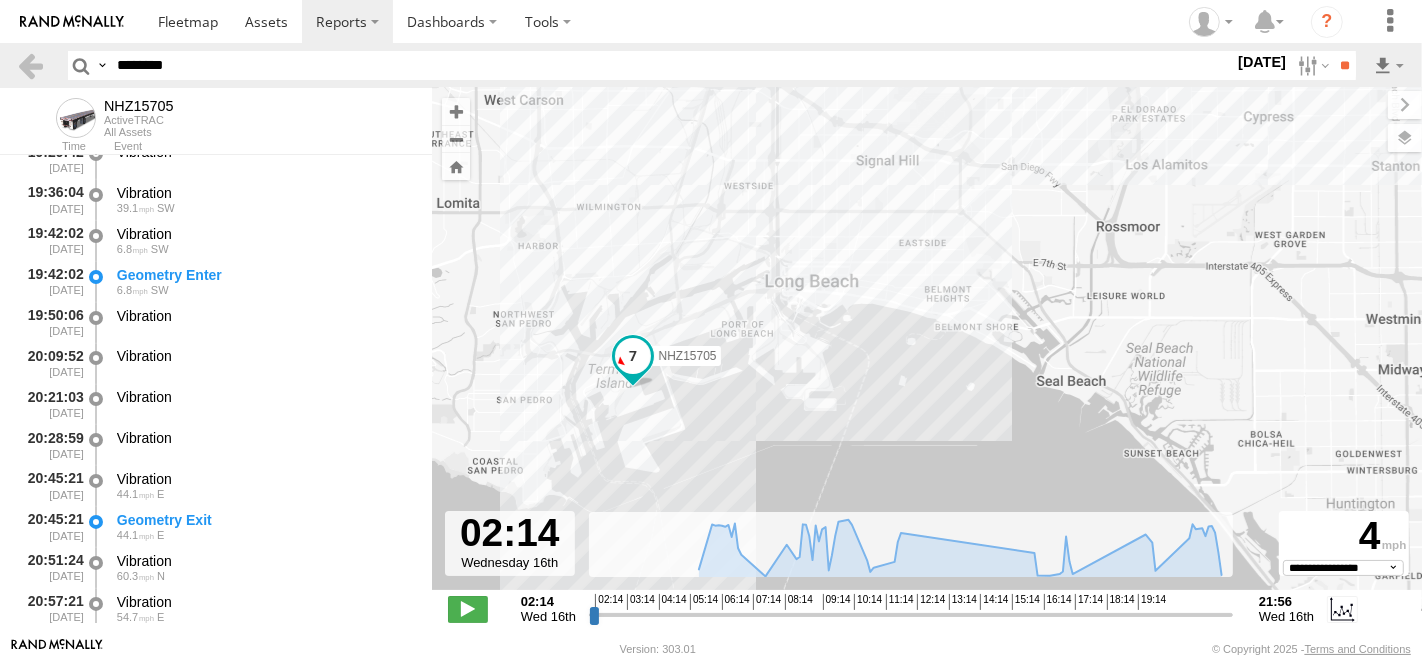 drag, startPoint x: 712, startPoint y: 372, endPoint x: 731, endPoint y: 363, distance: 21.023796 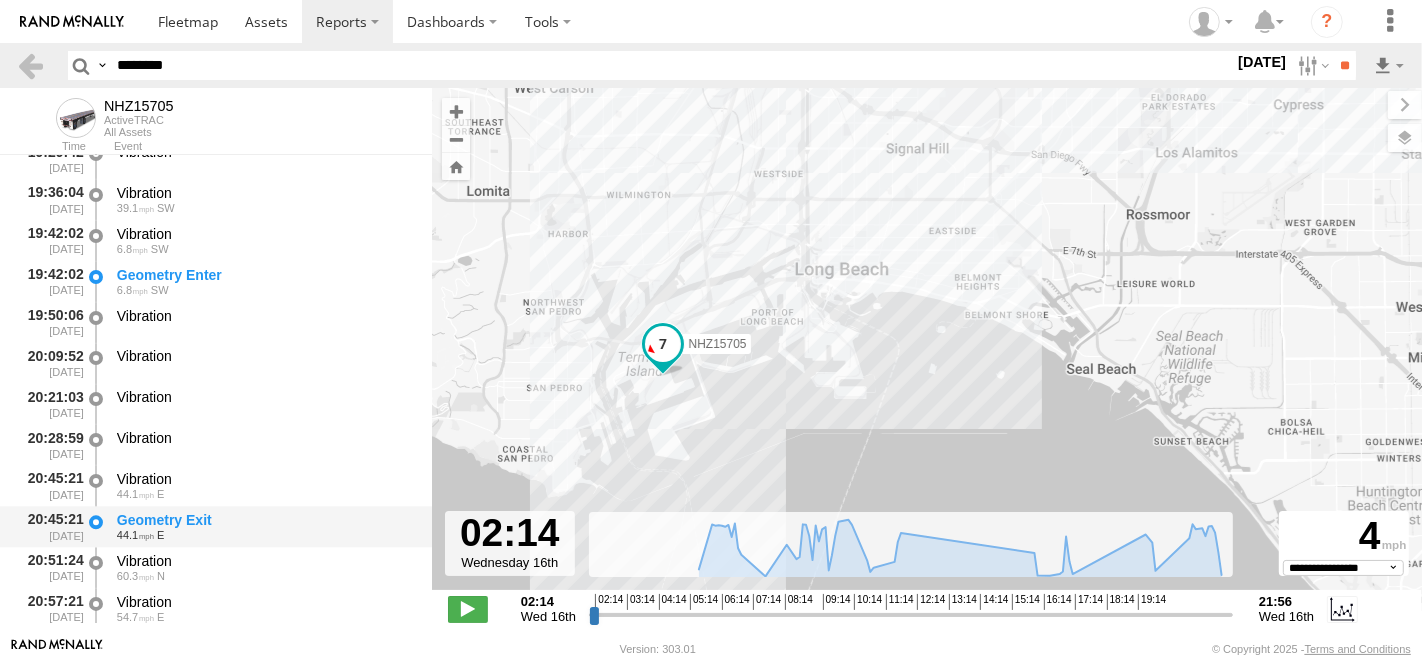click on "44.1
E" at bounding box center [265, 535] 